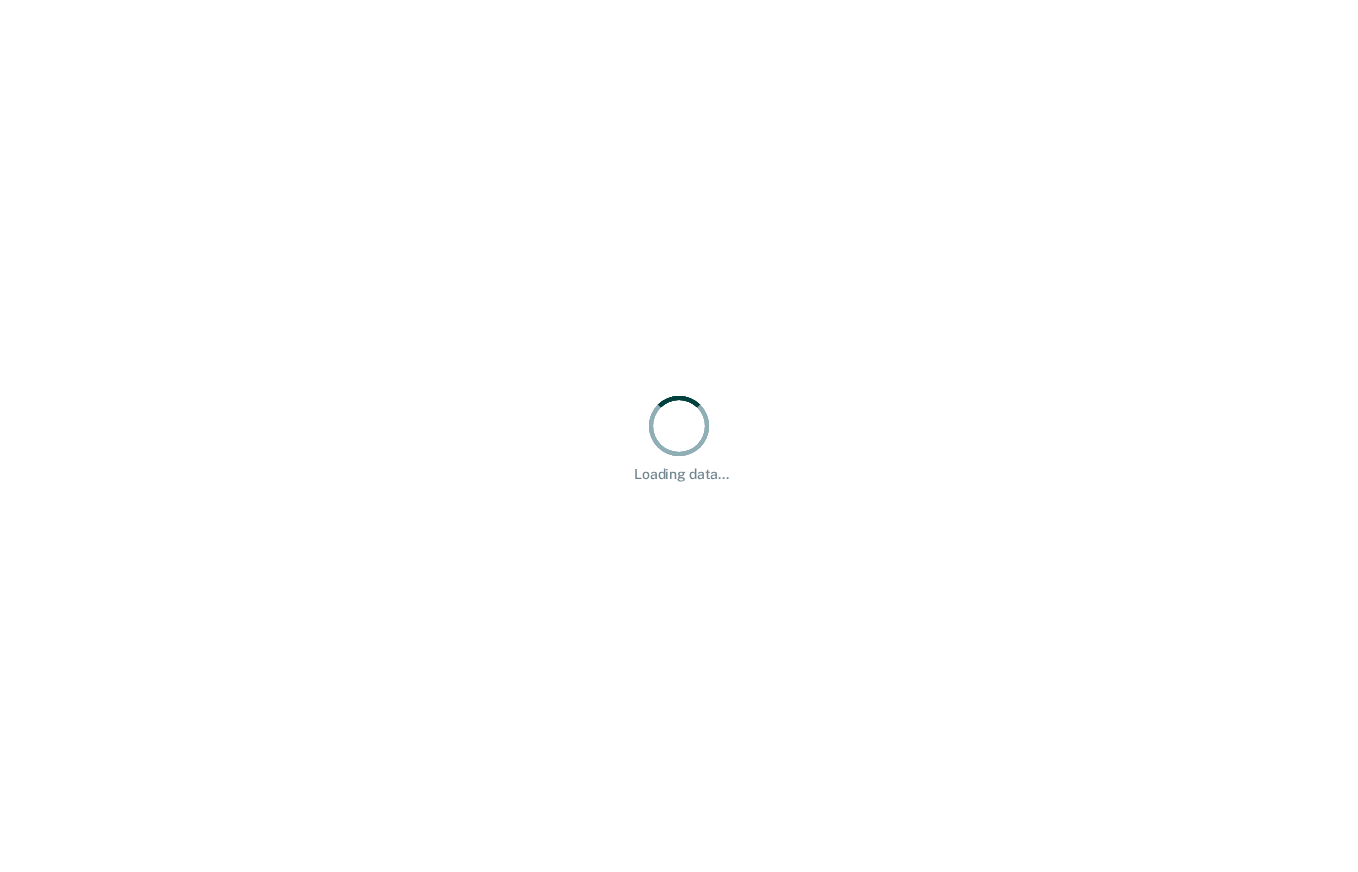 scroll, scrollTop: 0, scrollLeft: 0, axis: both 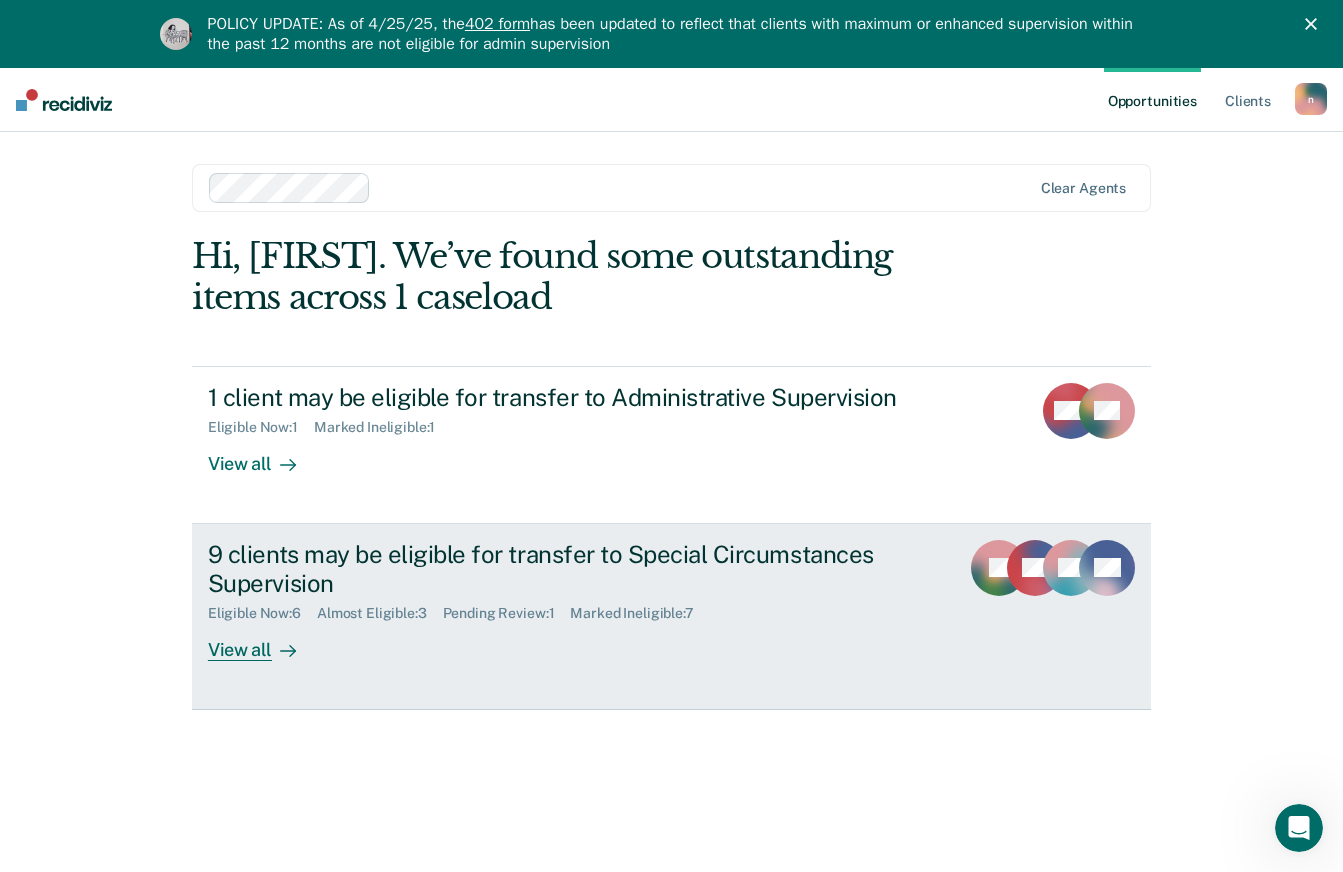 click on "9 clients may be eligible for transfer to Special Circumstances Supervision" at bounding box center [559, 569] 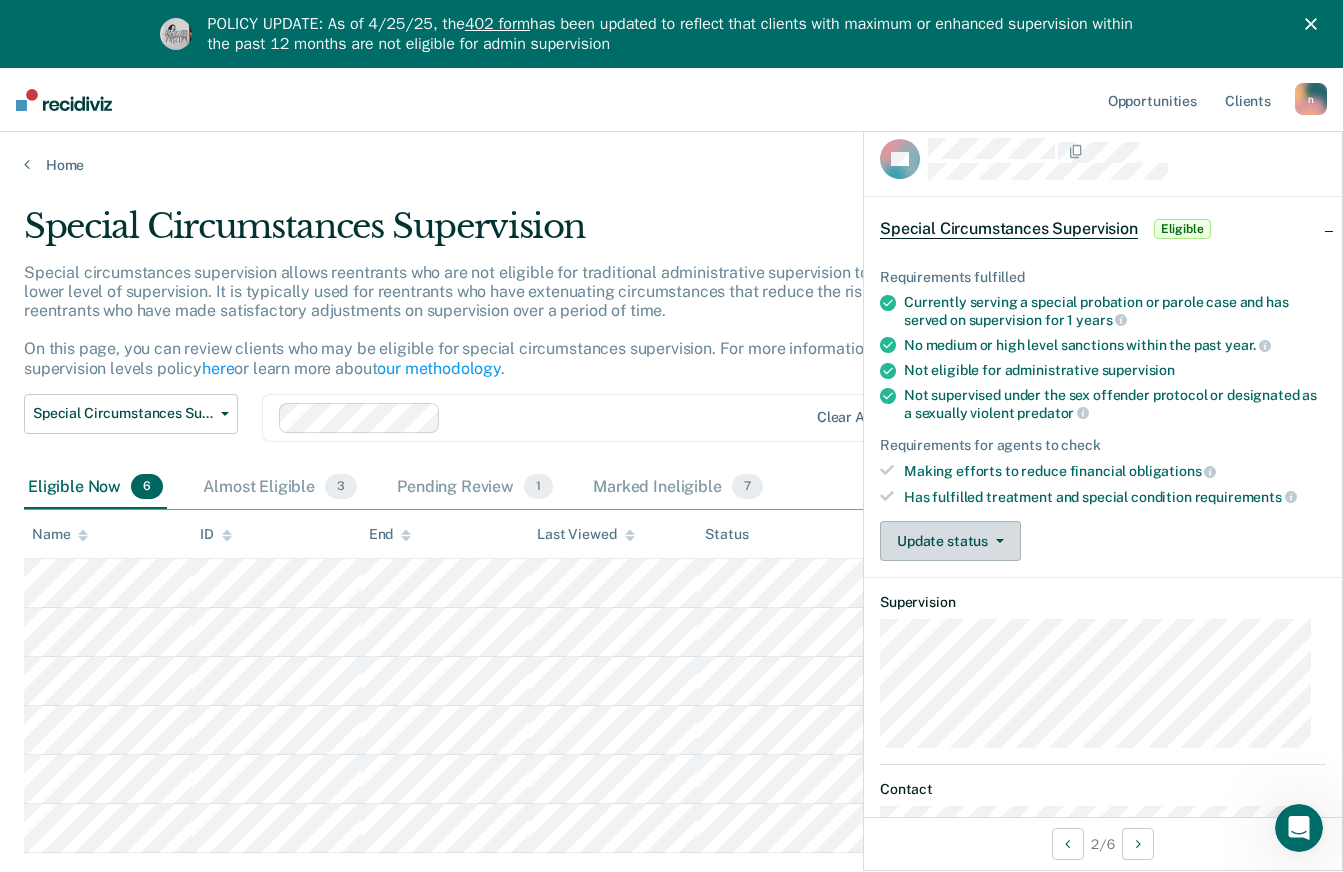 click on "Update status" at bounding box center (950, 541) 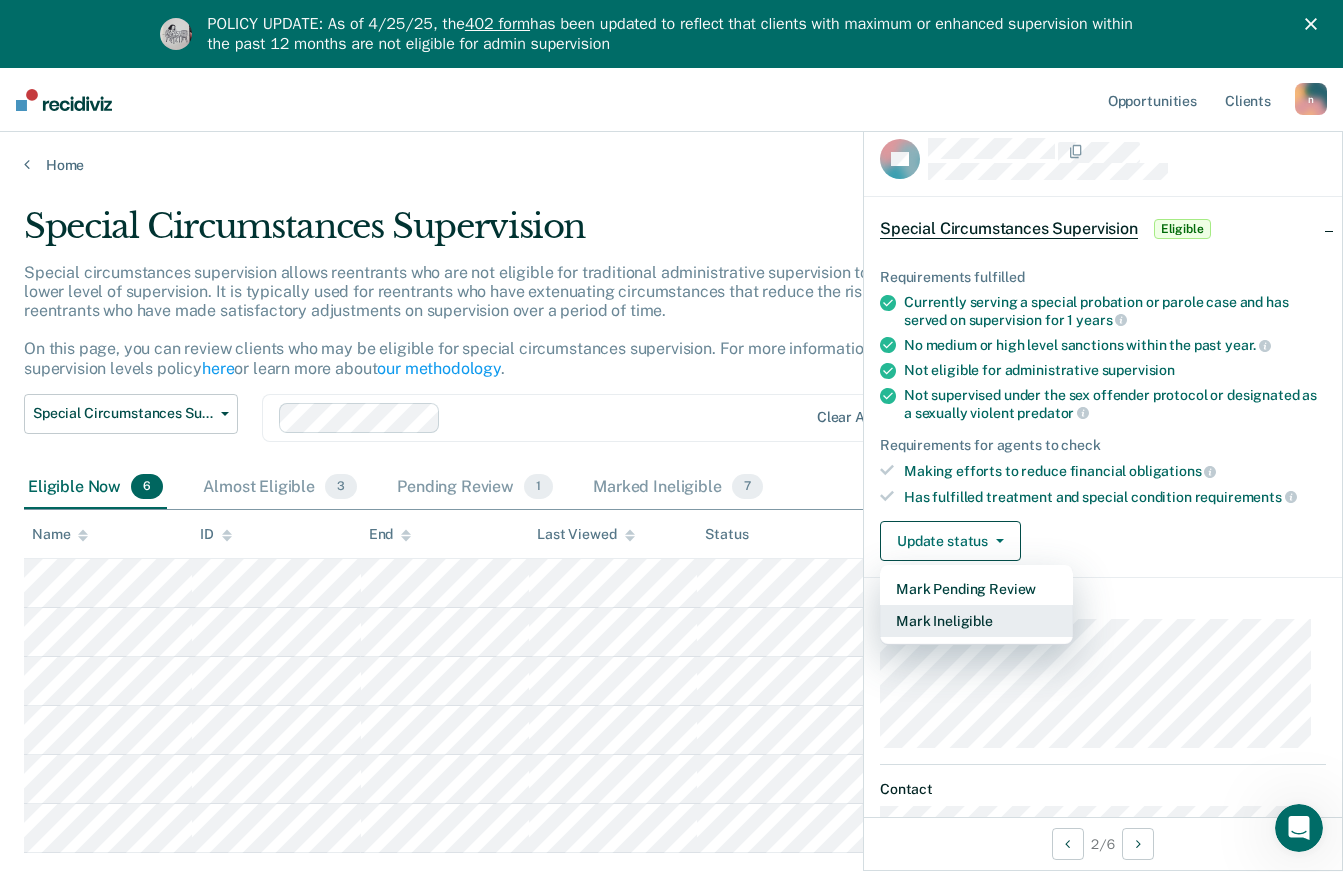 click on "Mark Ineligible" at bounding box center (976, 621) 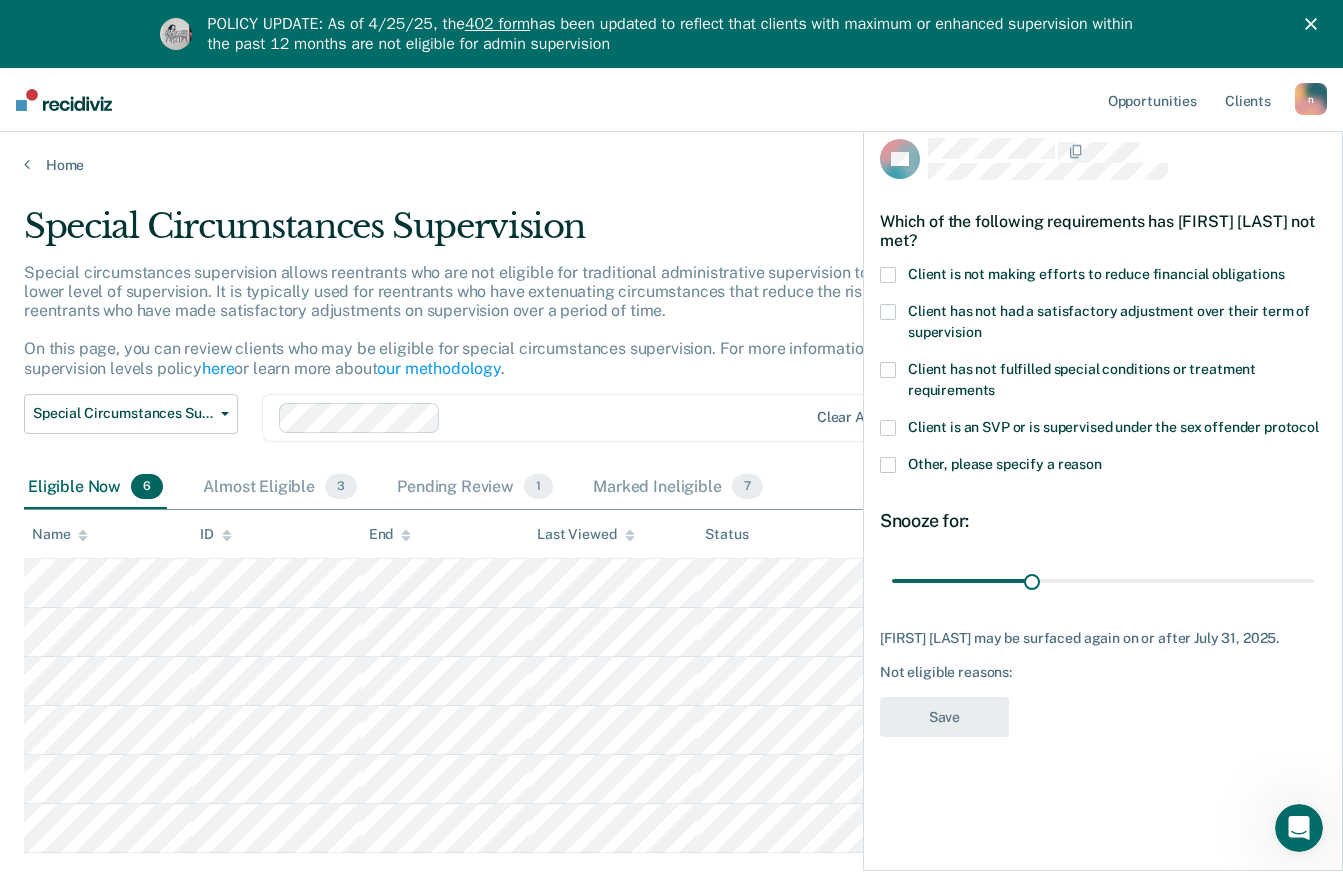 click at bounding box center [888, 465] 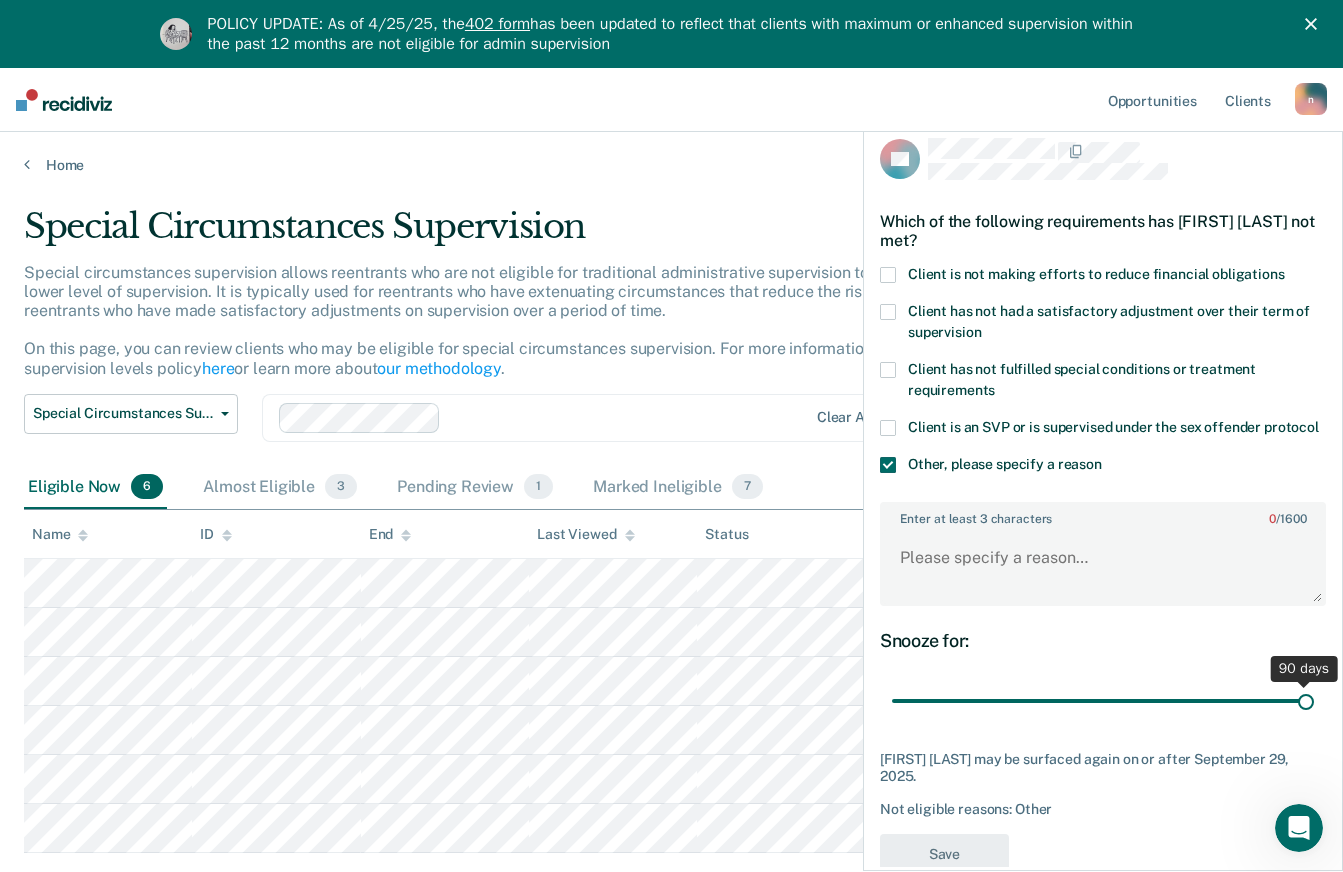 drag, startPoint x: 1022, startPoint y: 720, endPoint x: 1360, endPoint y: 727, distance: 338.07248 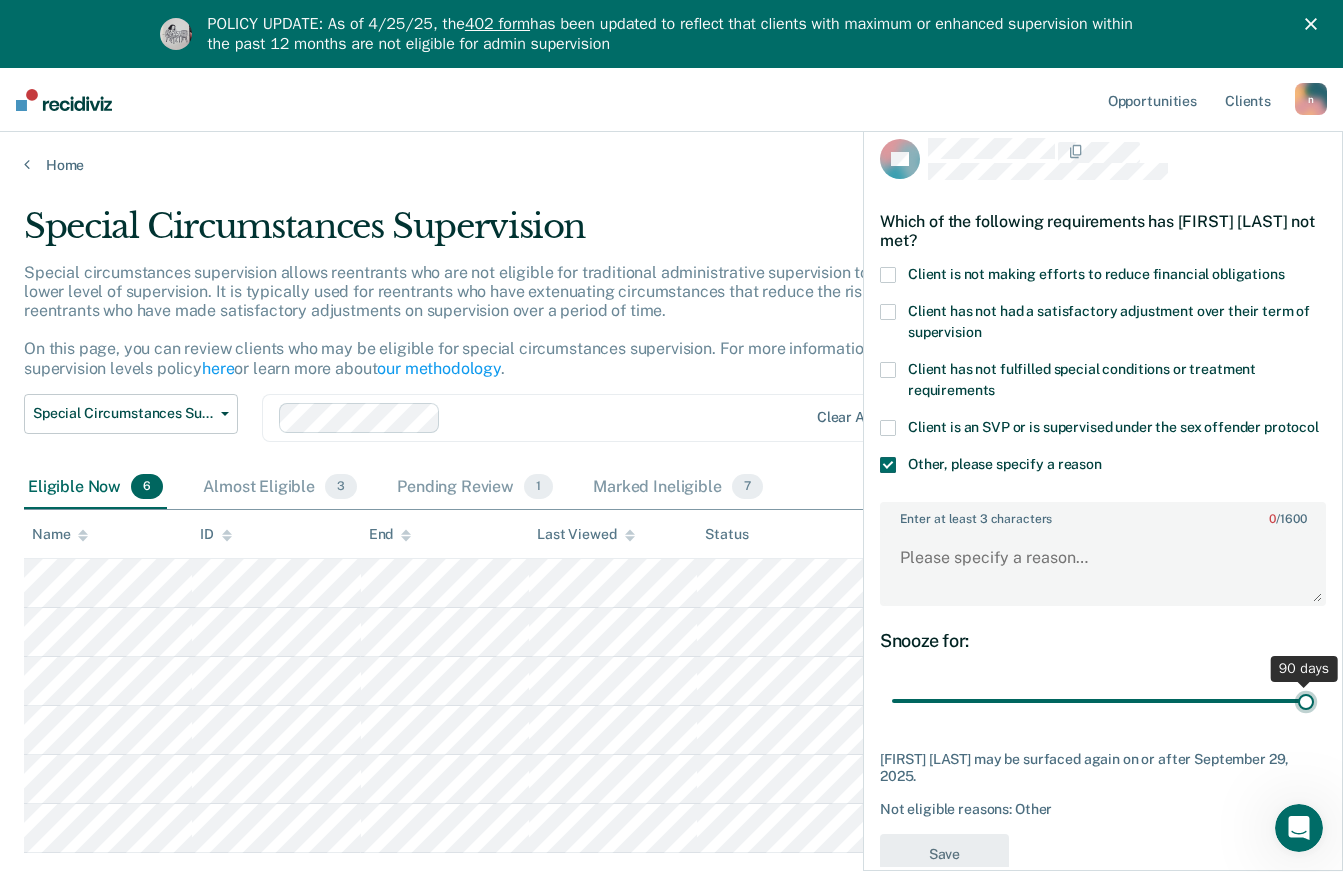 type on "90" 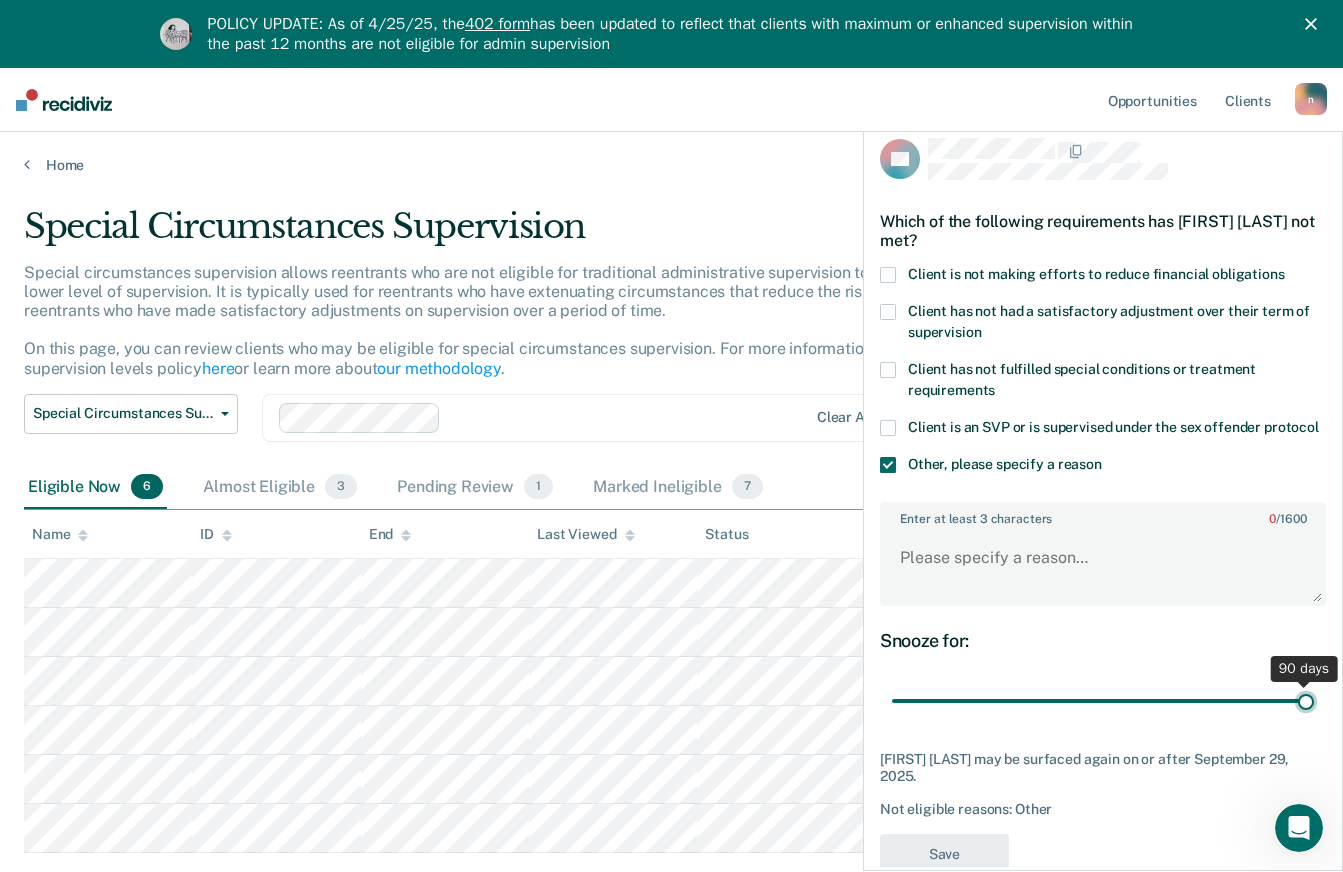 click at bounding box center [1103, 701] 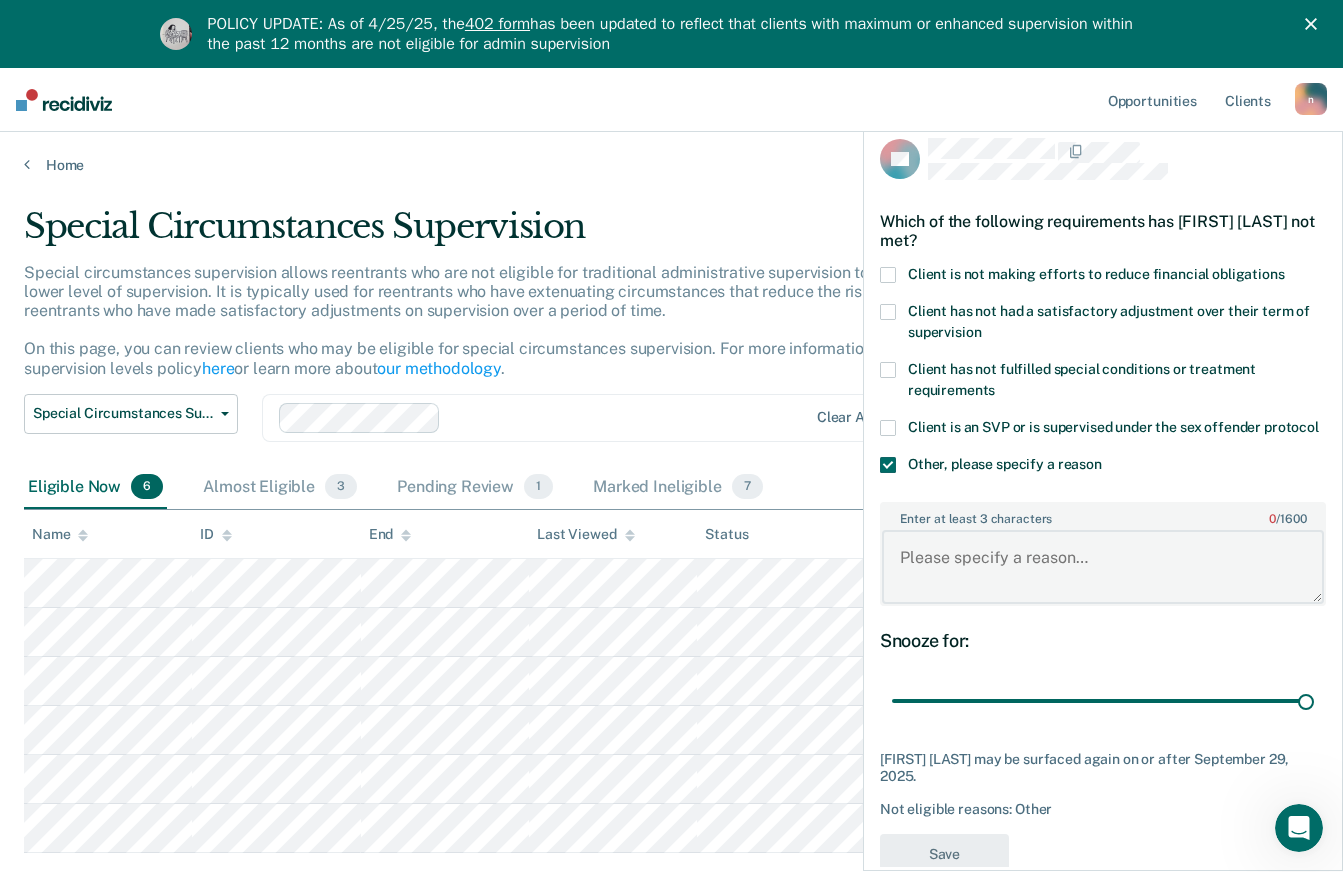 click on "Enter at least 3 characters 0  /  1600" at bounding box center [1103, 567] 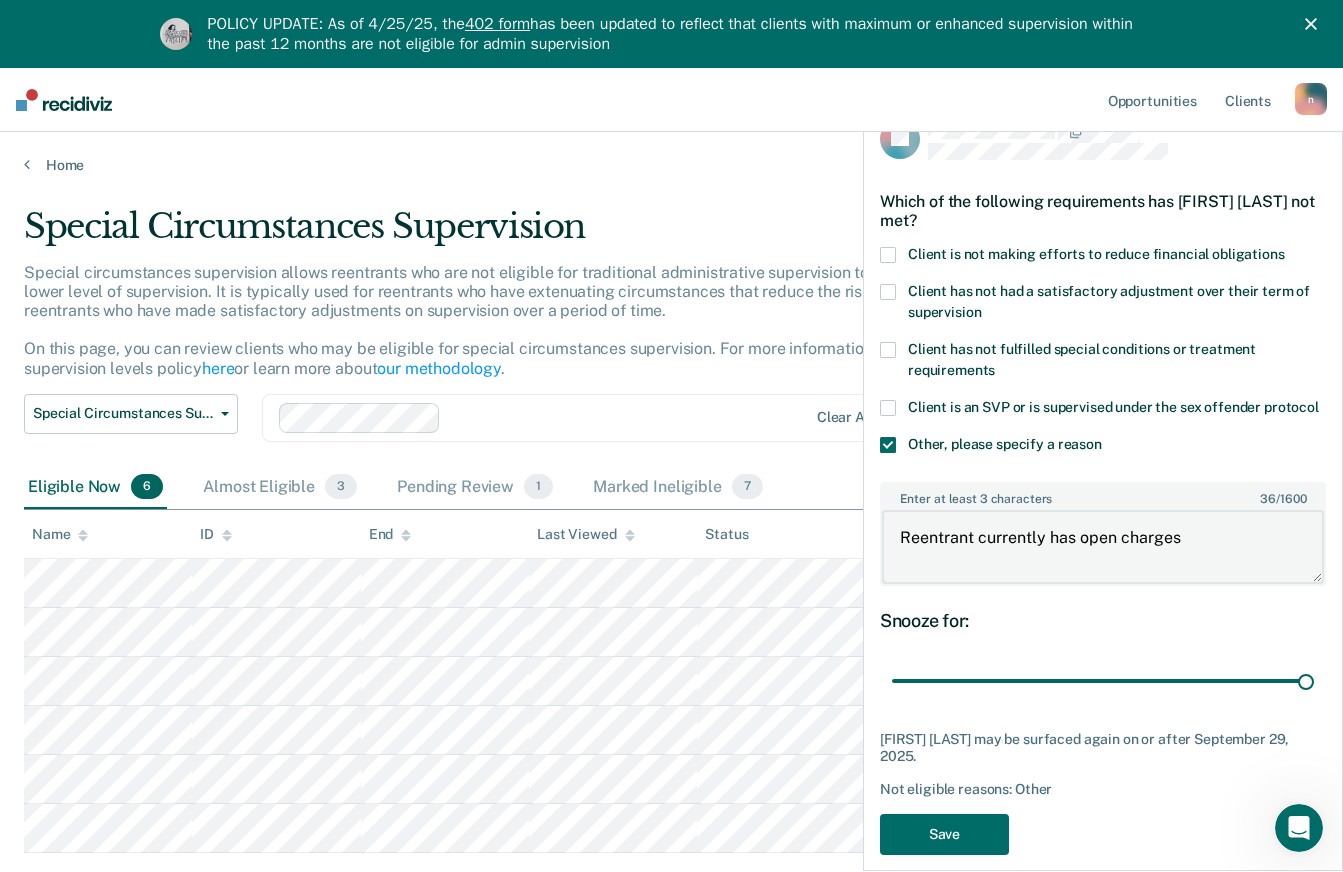 scroll, scrollTop: 63, scrollLeft: 0, axis: vertical 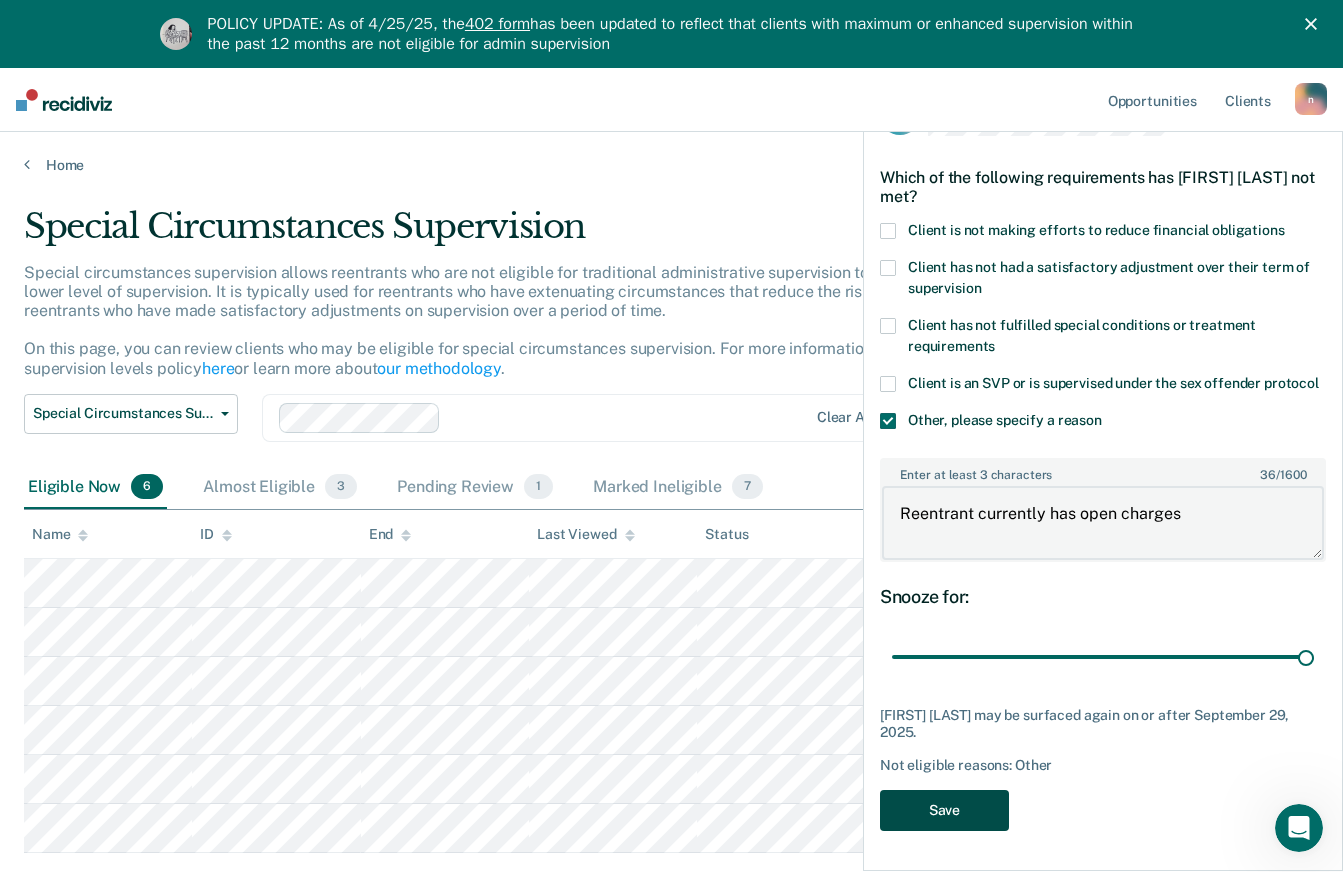 type on "Reentrant currently has open charges" 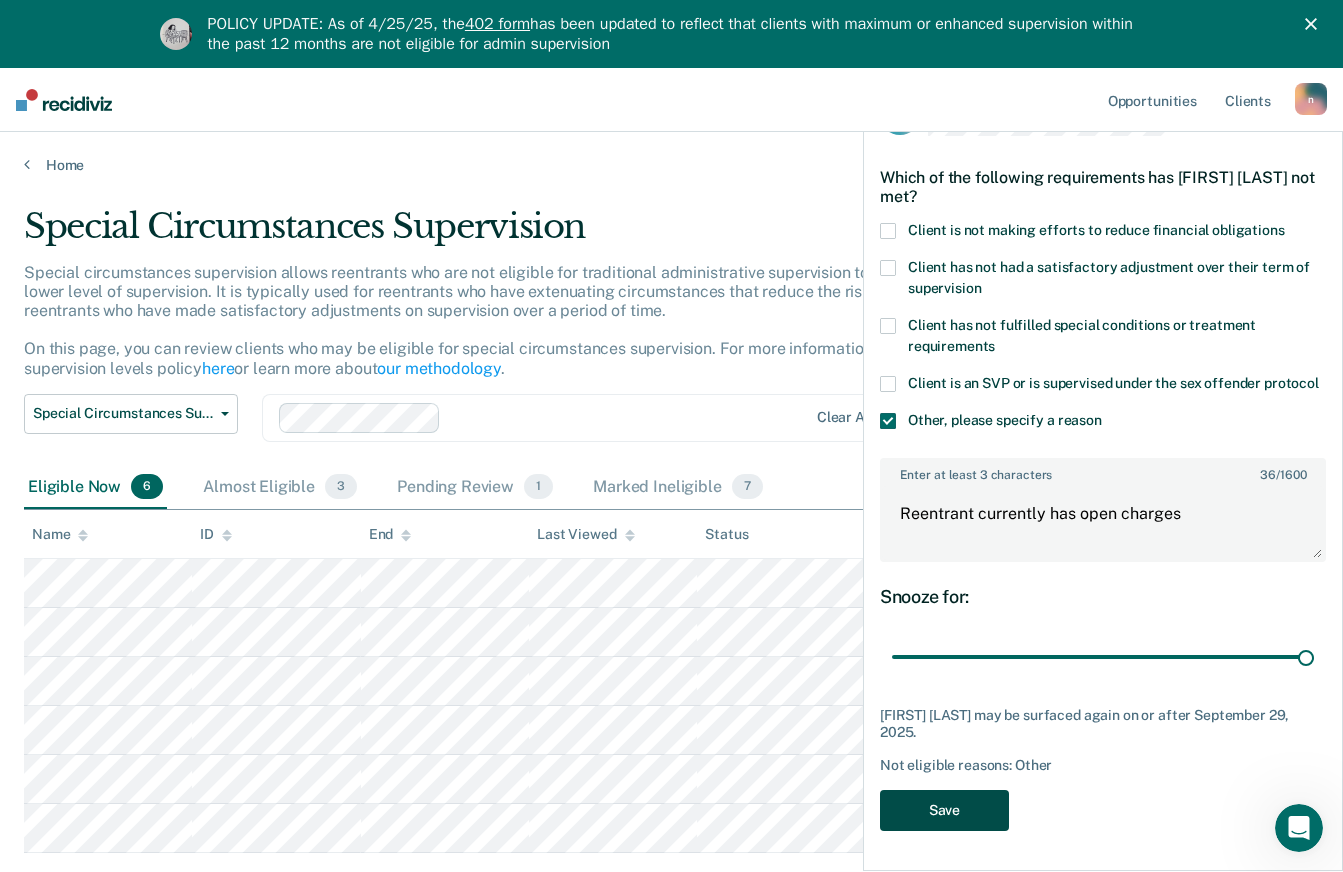click on "Save" at bounding box center (944, 810) 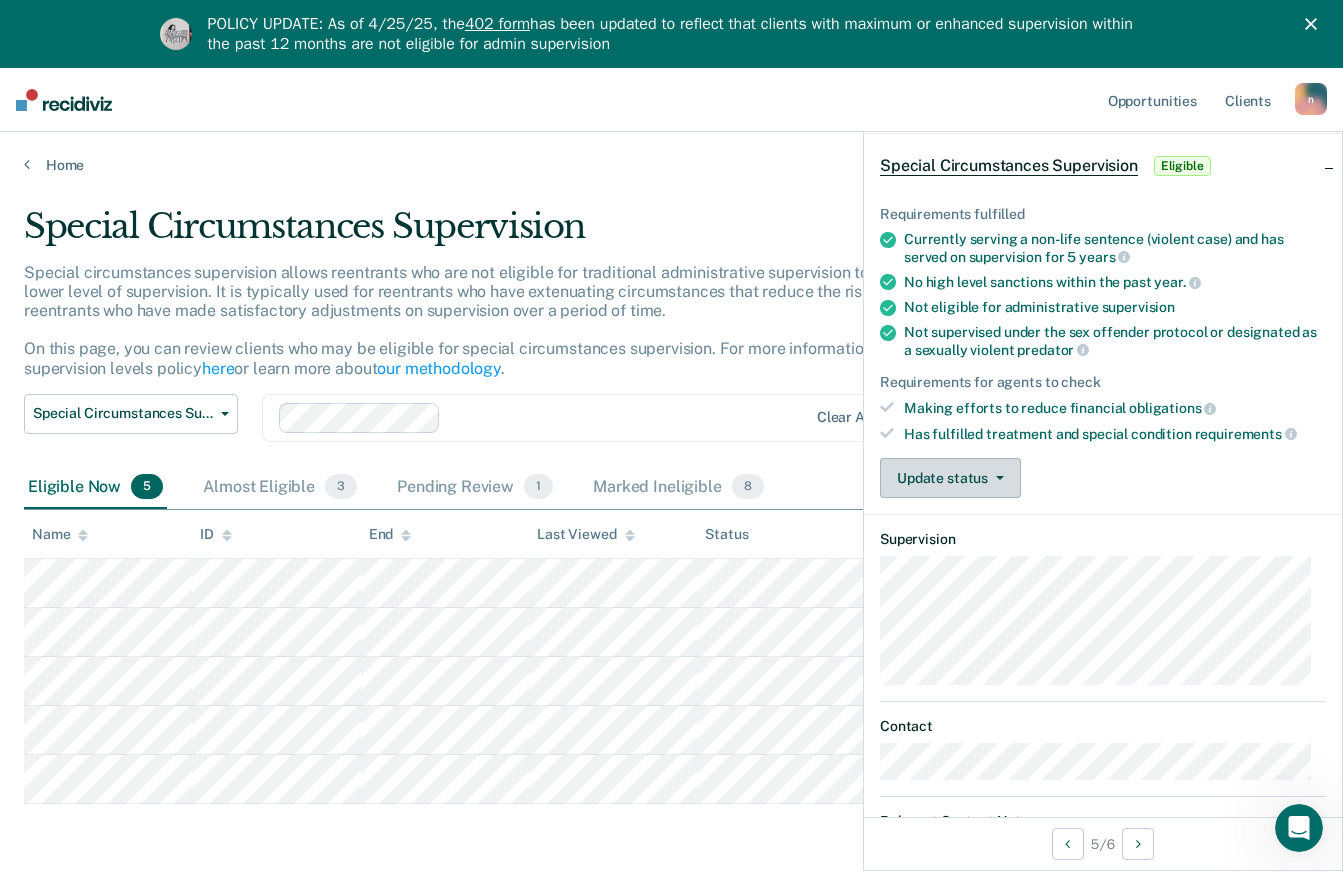 click on "Update status" at bounding box center (950, 478) 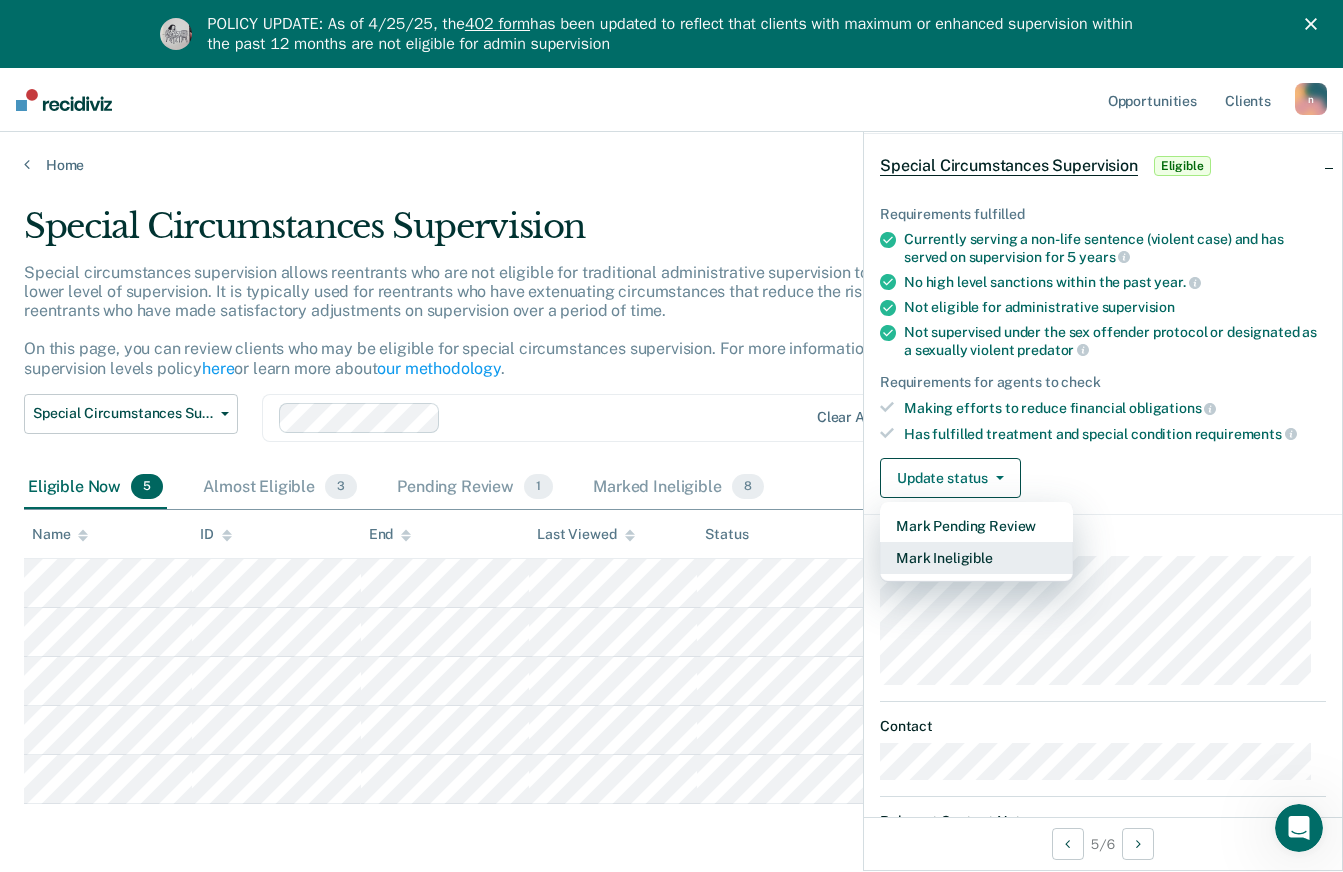 click on "Mark Ineligible" at bounding box center [976, 558] 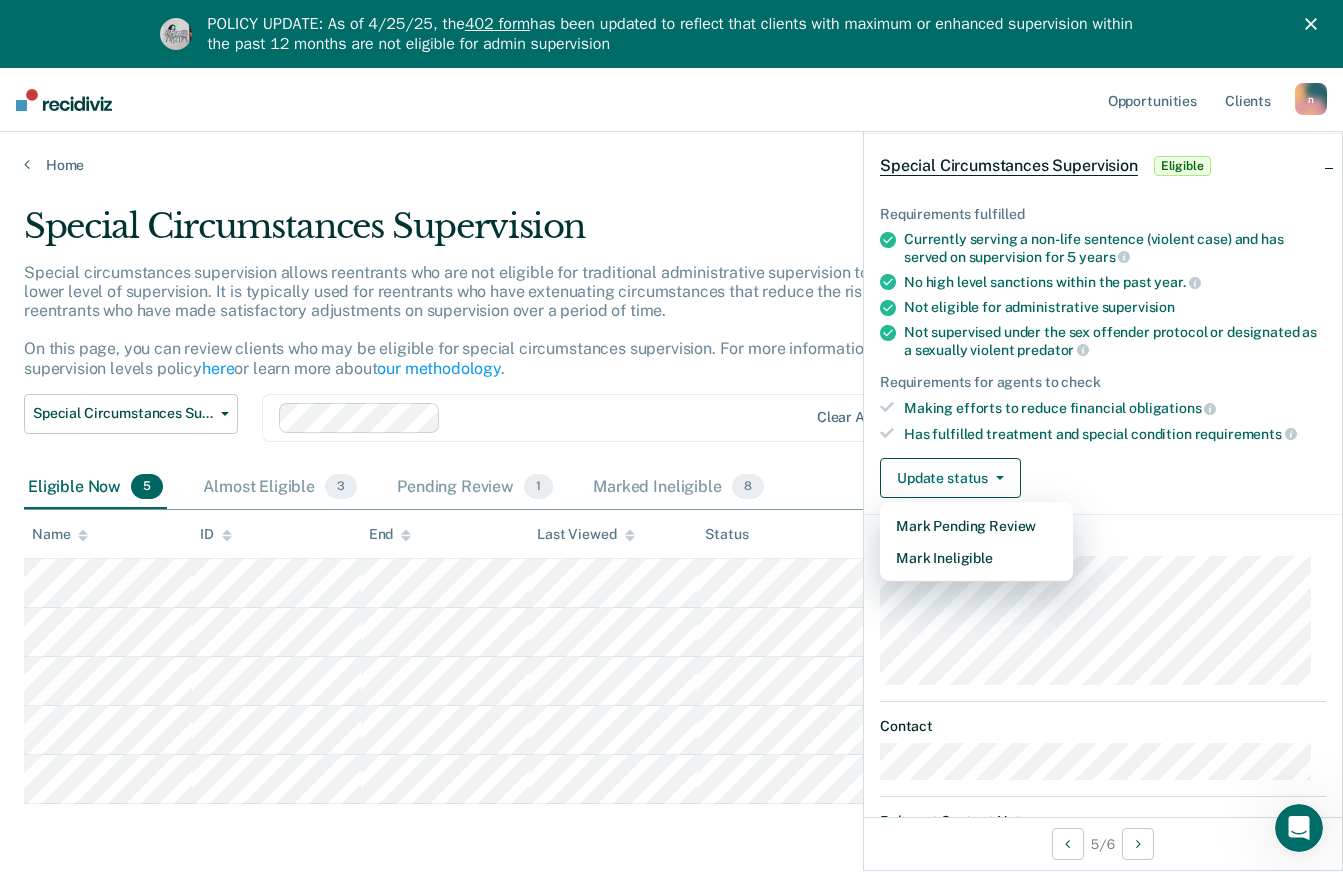 scroll, scrollTop: 0, scrollLeft: 0, axis: both 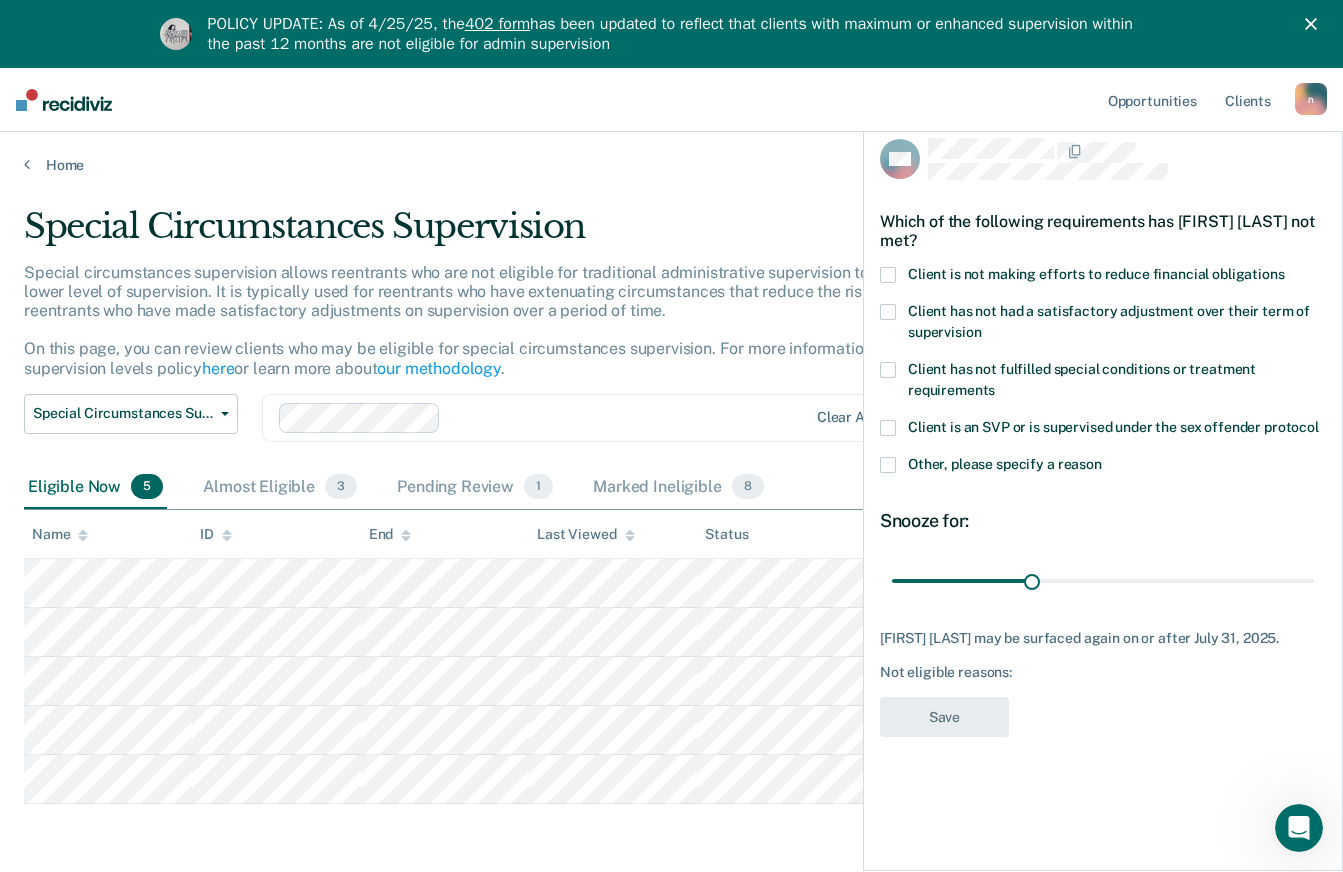 click at bounding box center (888, 275) 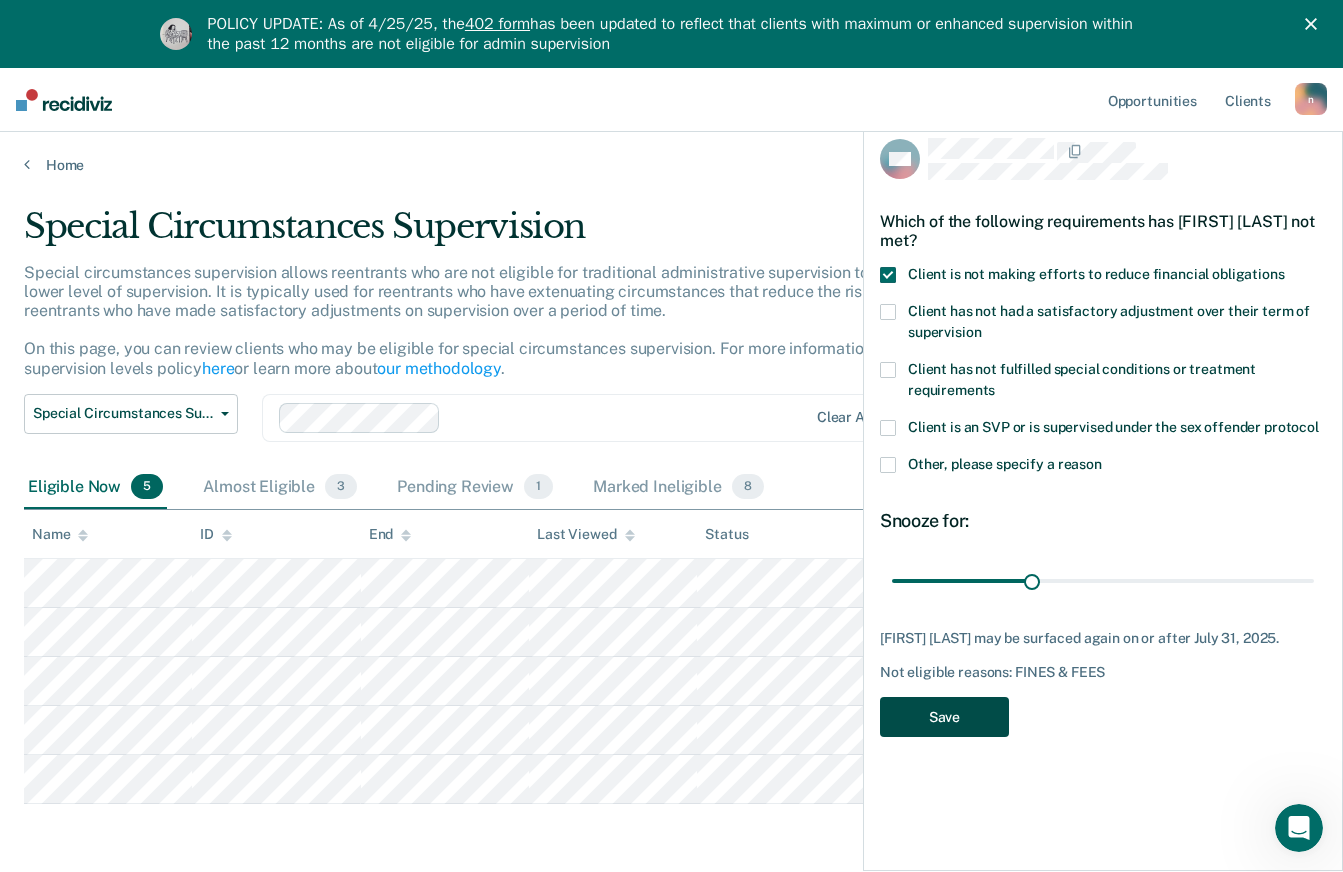 click on "Save" at bounding box center (944, 717) 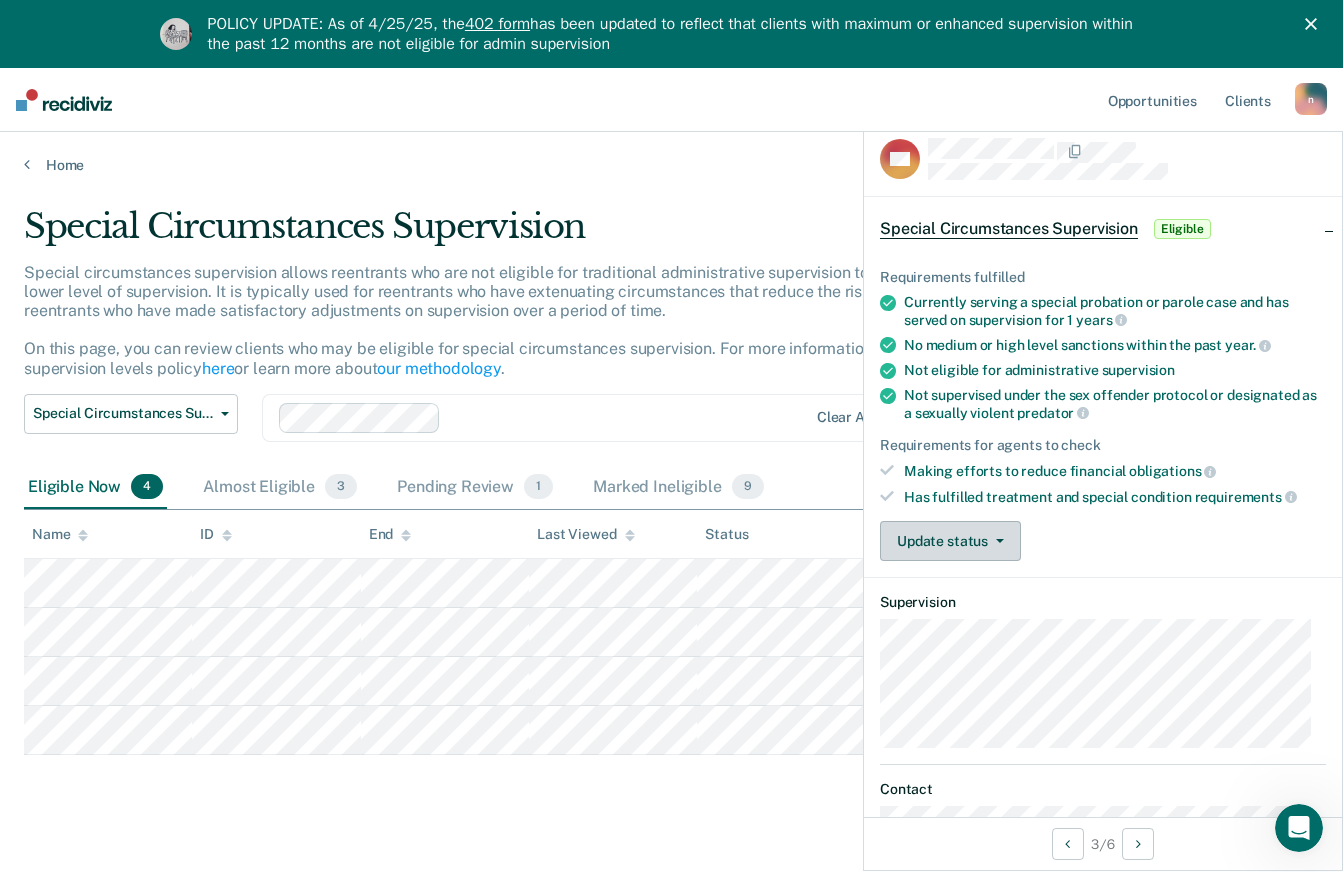 click on "Update status" at bounding box center [950, 541] 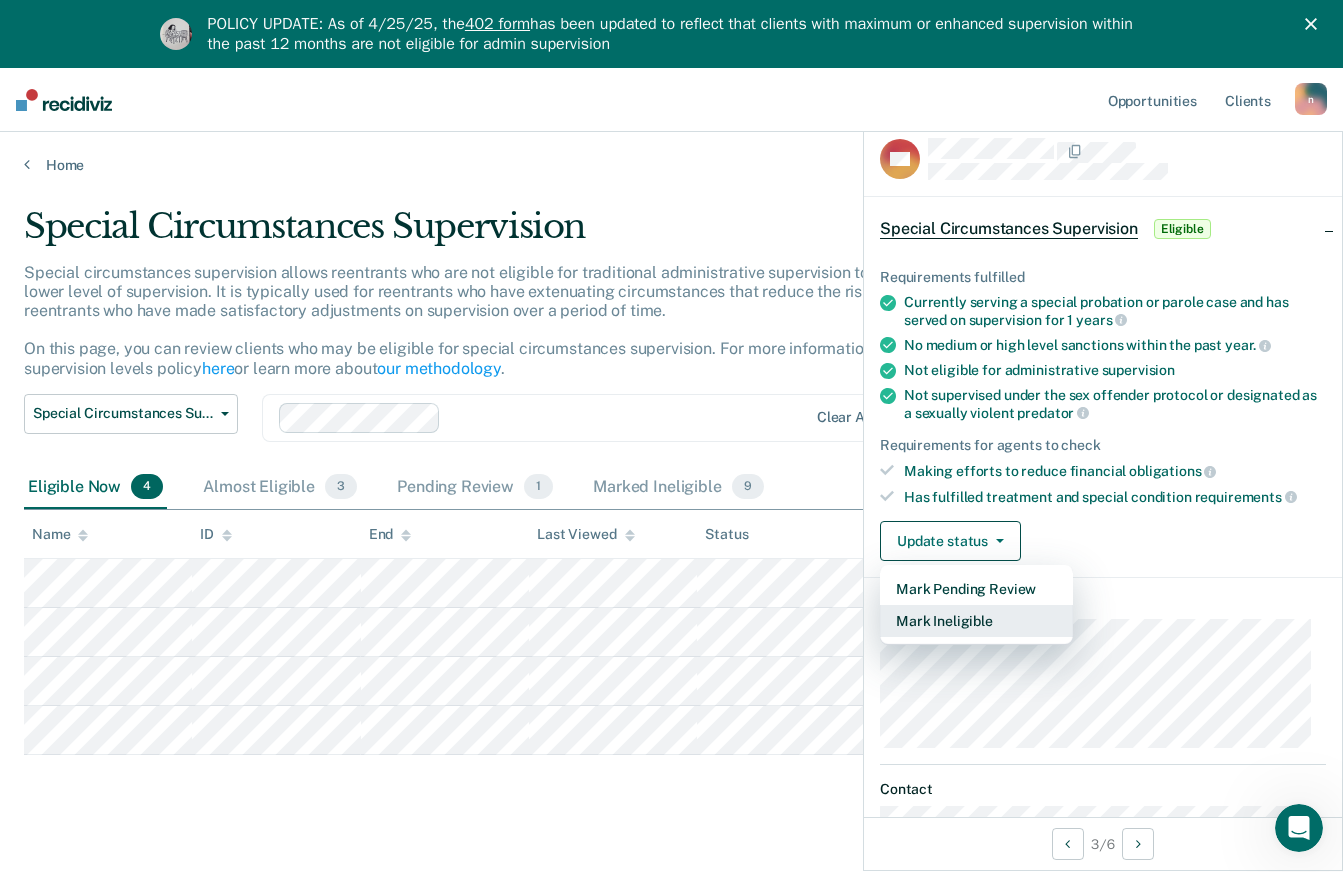 click on "Mark Ineligible" at bounding box center [976, 621] 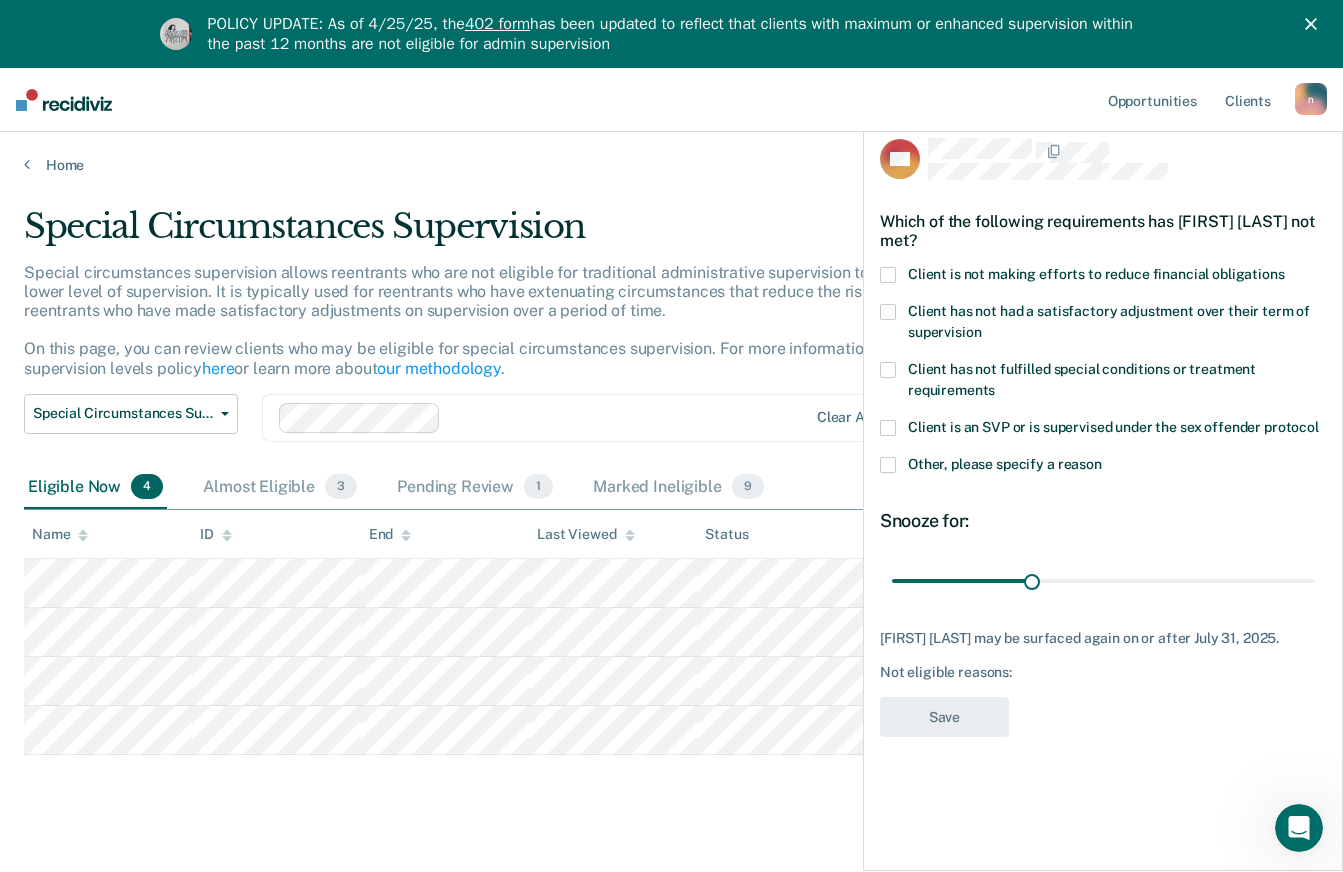 click on "Client is not making efforts to reduce financial obligations" at bounding box center [1103, 277] 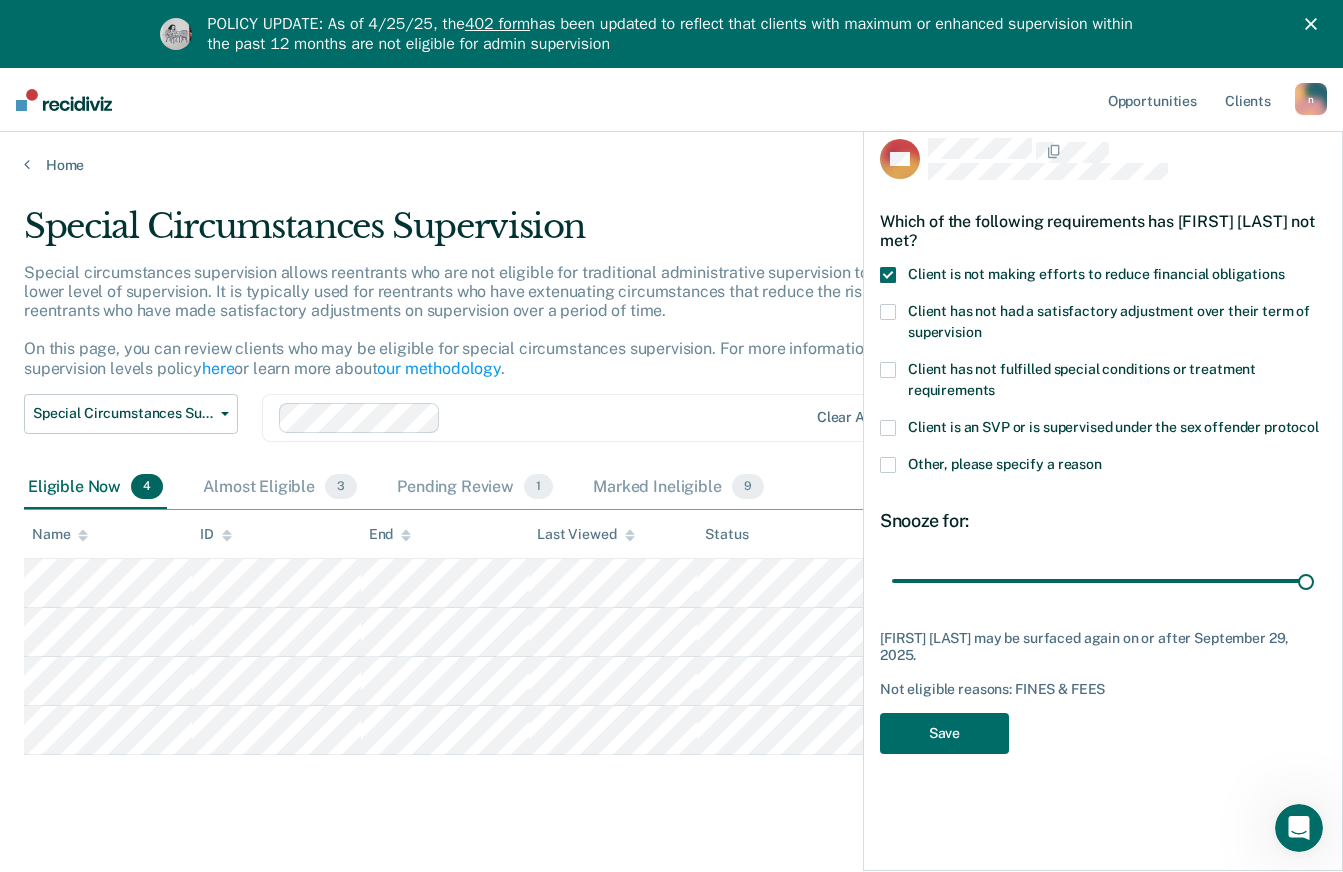 drag, startPoint x: 1026, startPoint y: 572, endPoint x: 1357, endPoint y: 669, distance: 344.9203 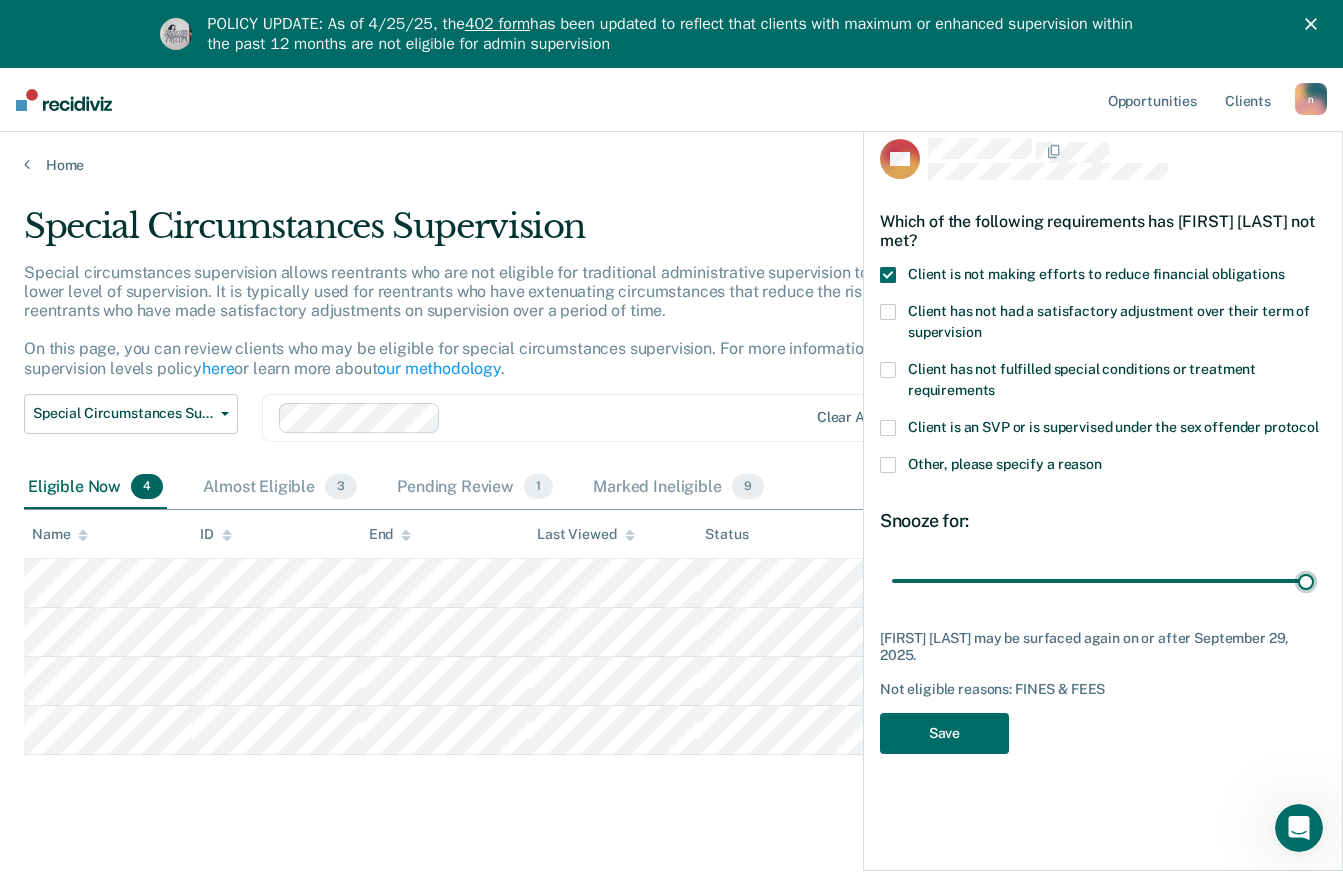 type on "90" 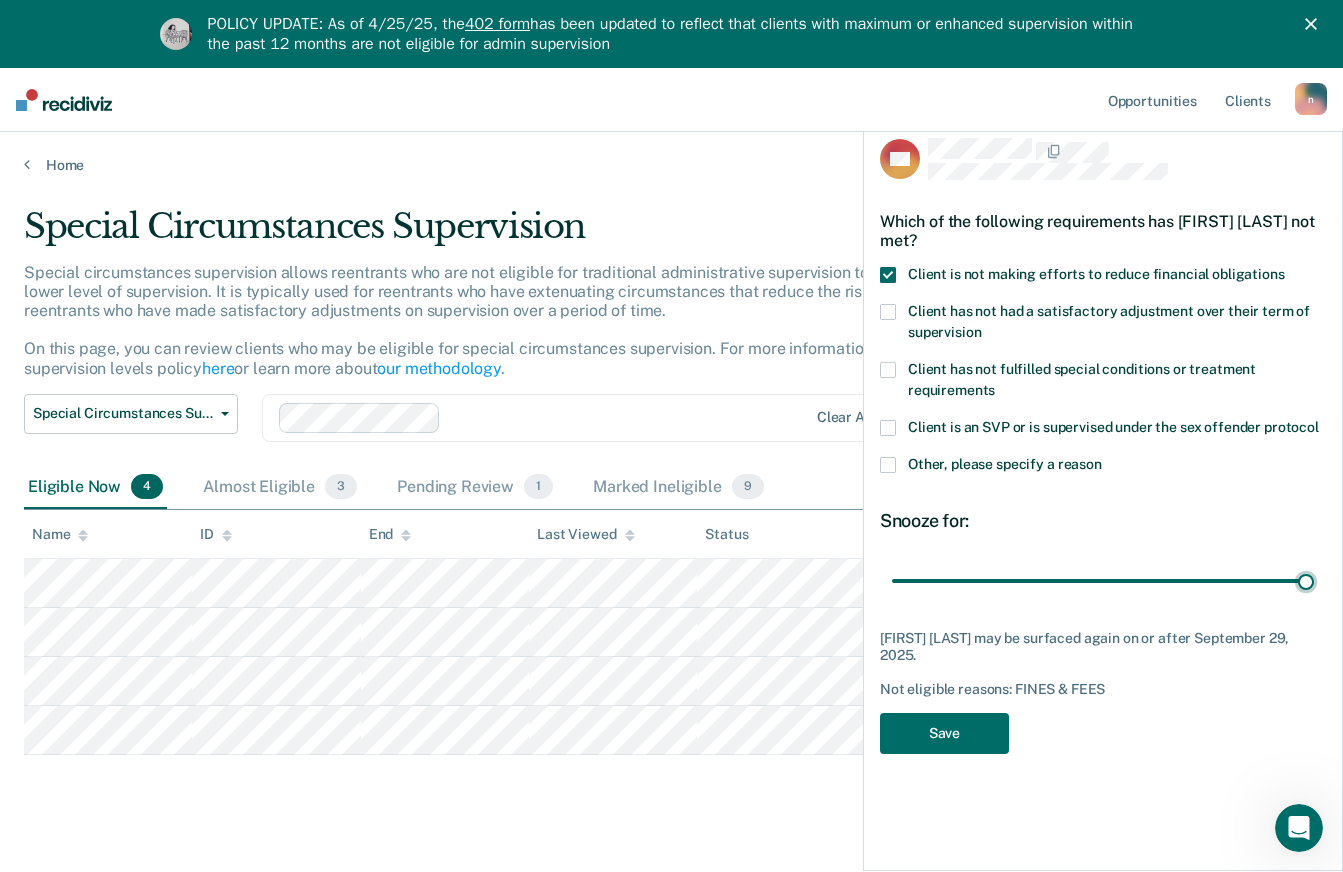 click at bounding box center [1103, 580] 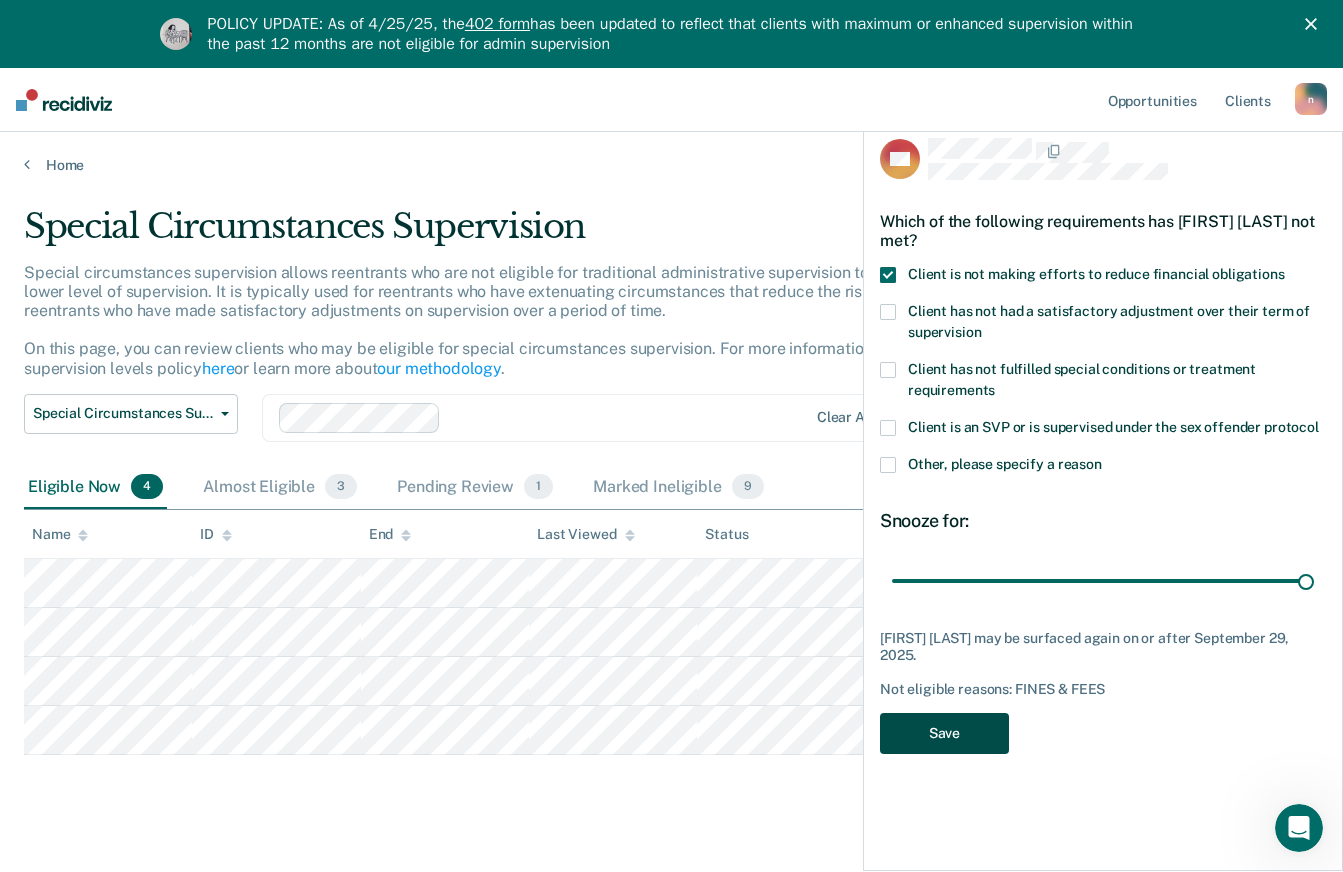 click on "Save" at bounding box center [944, 733] 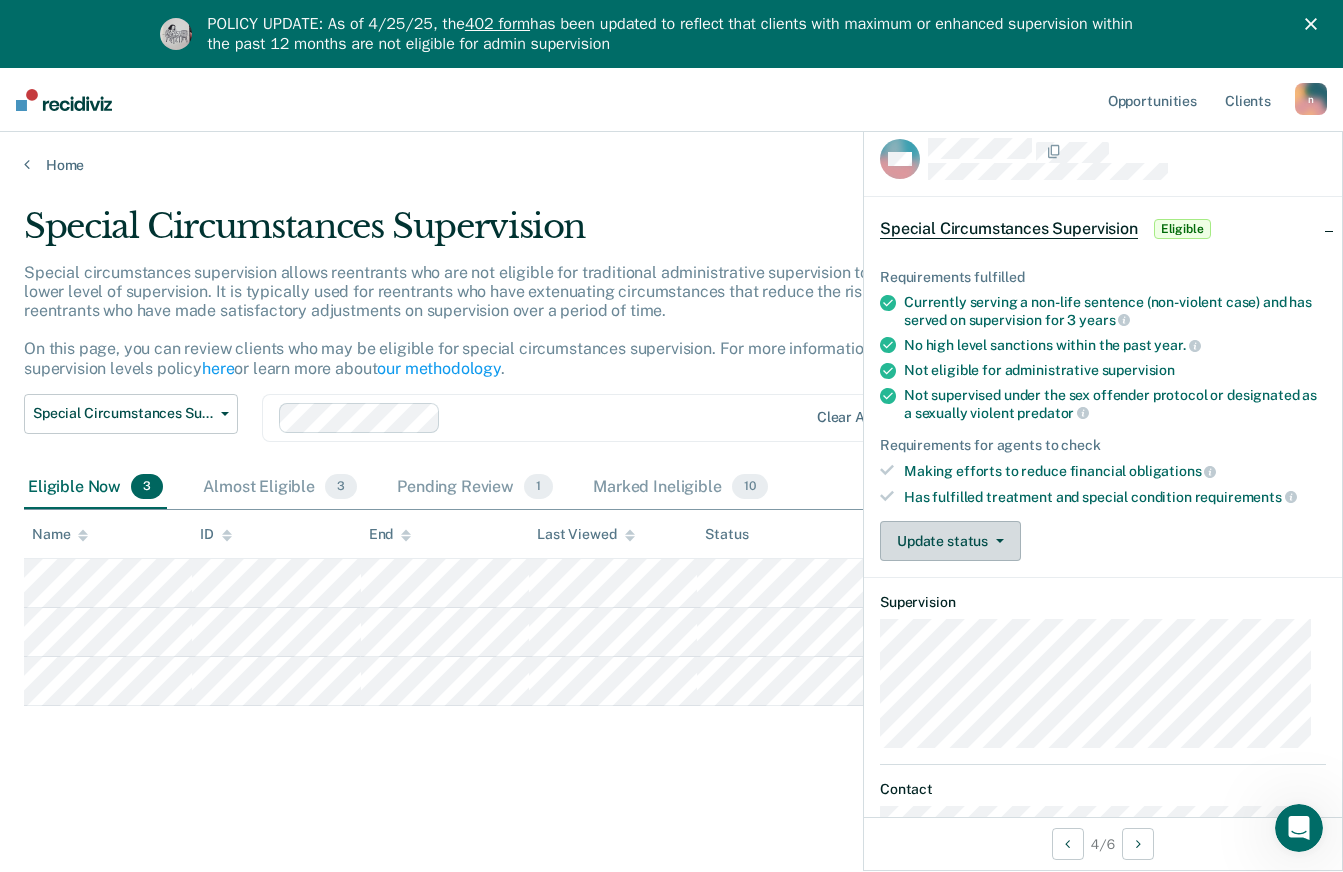 click on "Update status" at bounding box center [950, 541] 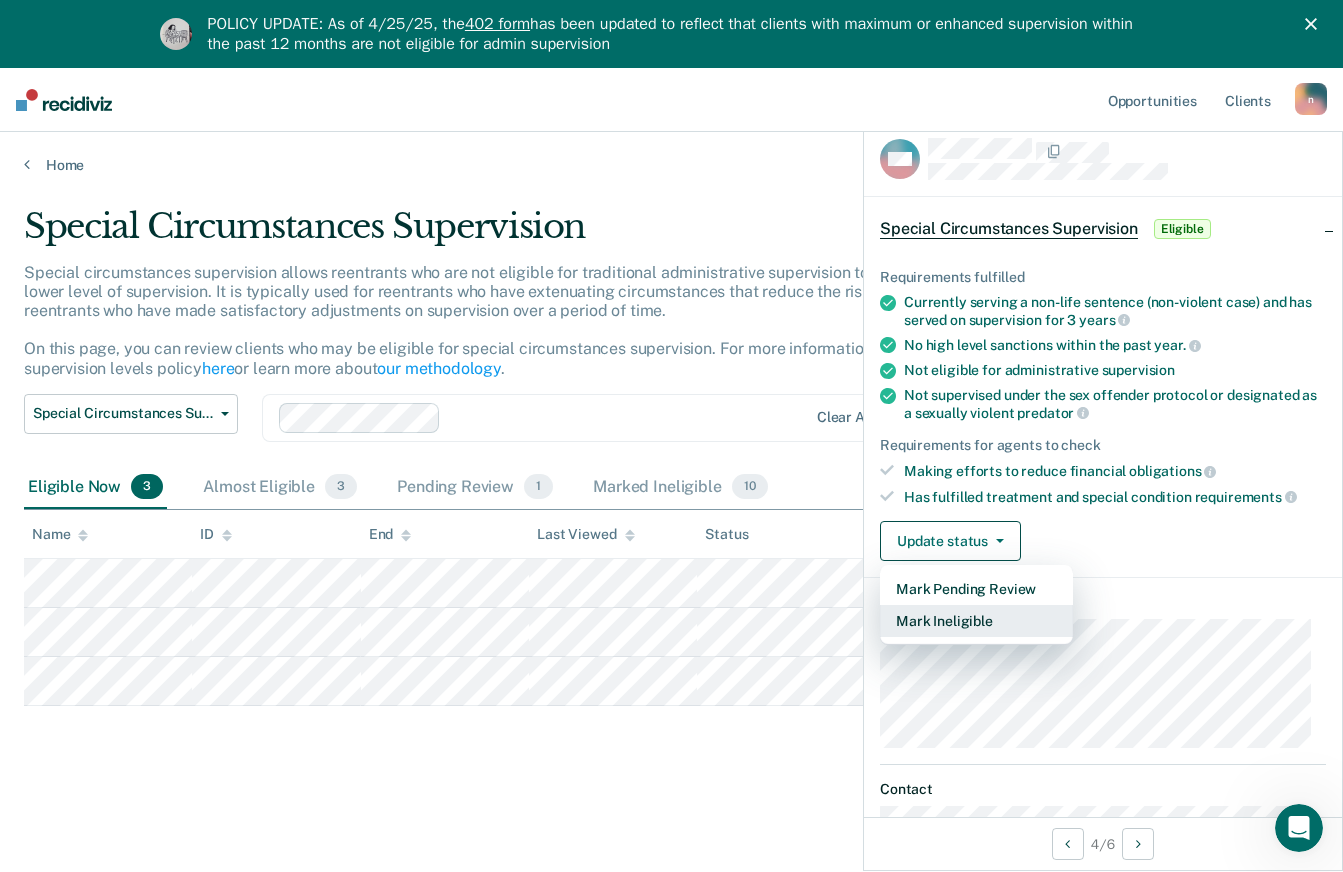 click on "Mark Ineligible" at bounding box center (976, 621) 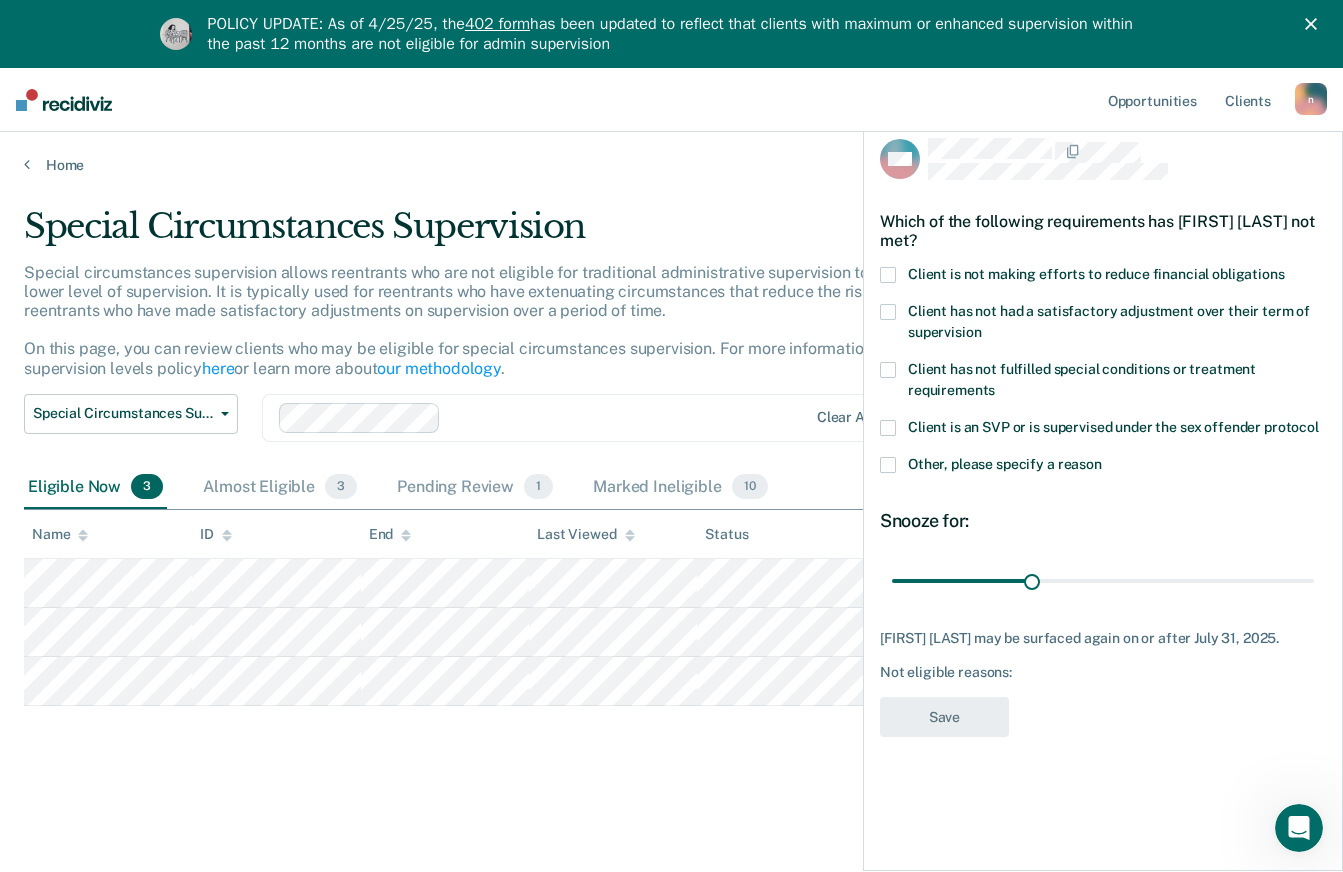 click at bounding box center (888, 275) 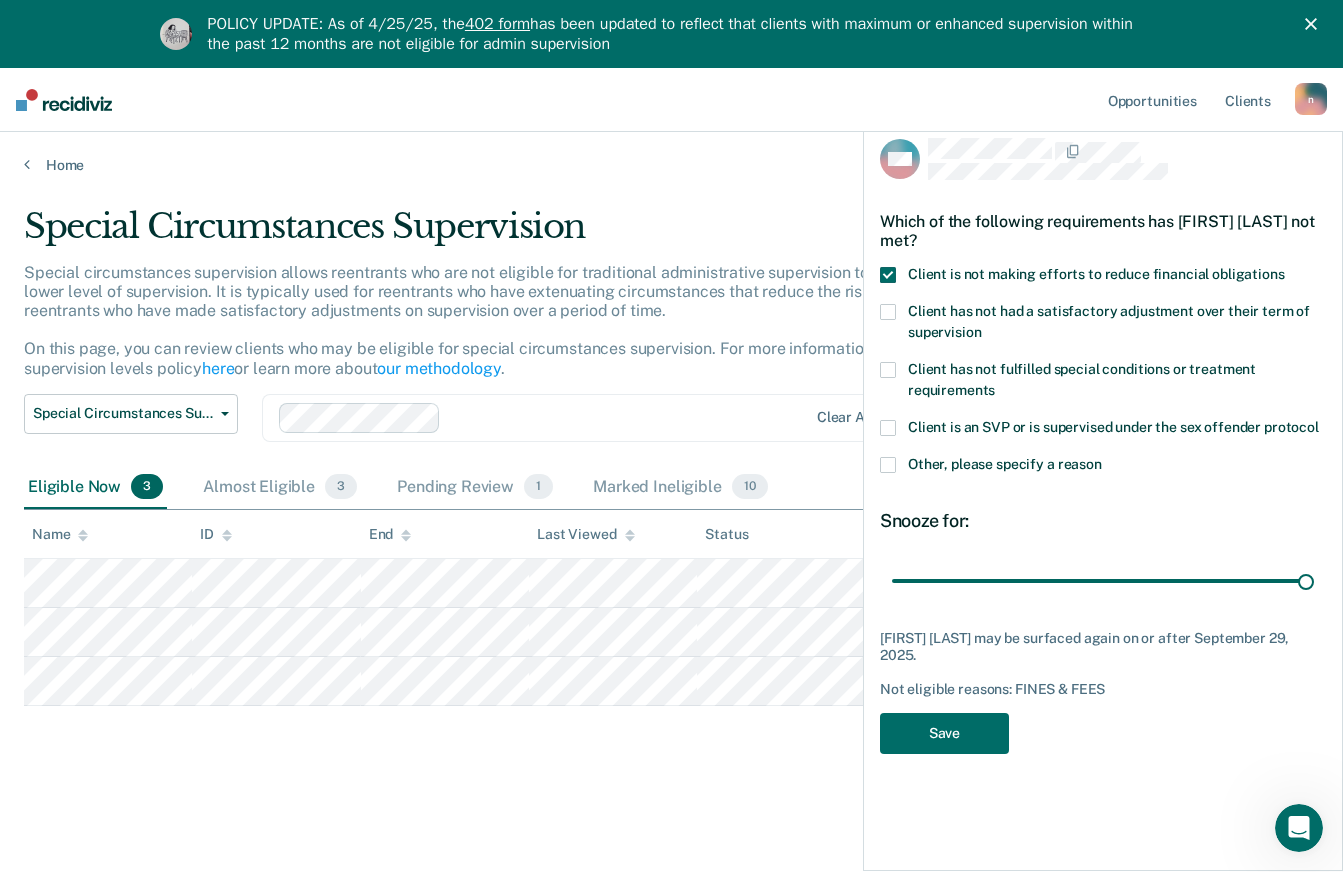 drag, startPoint x: 1026, startPoint y: 581, endPoint x: 1357, endPoint y: 699, distance: 351.40433 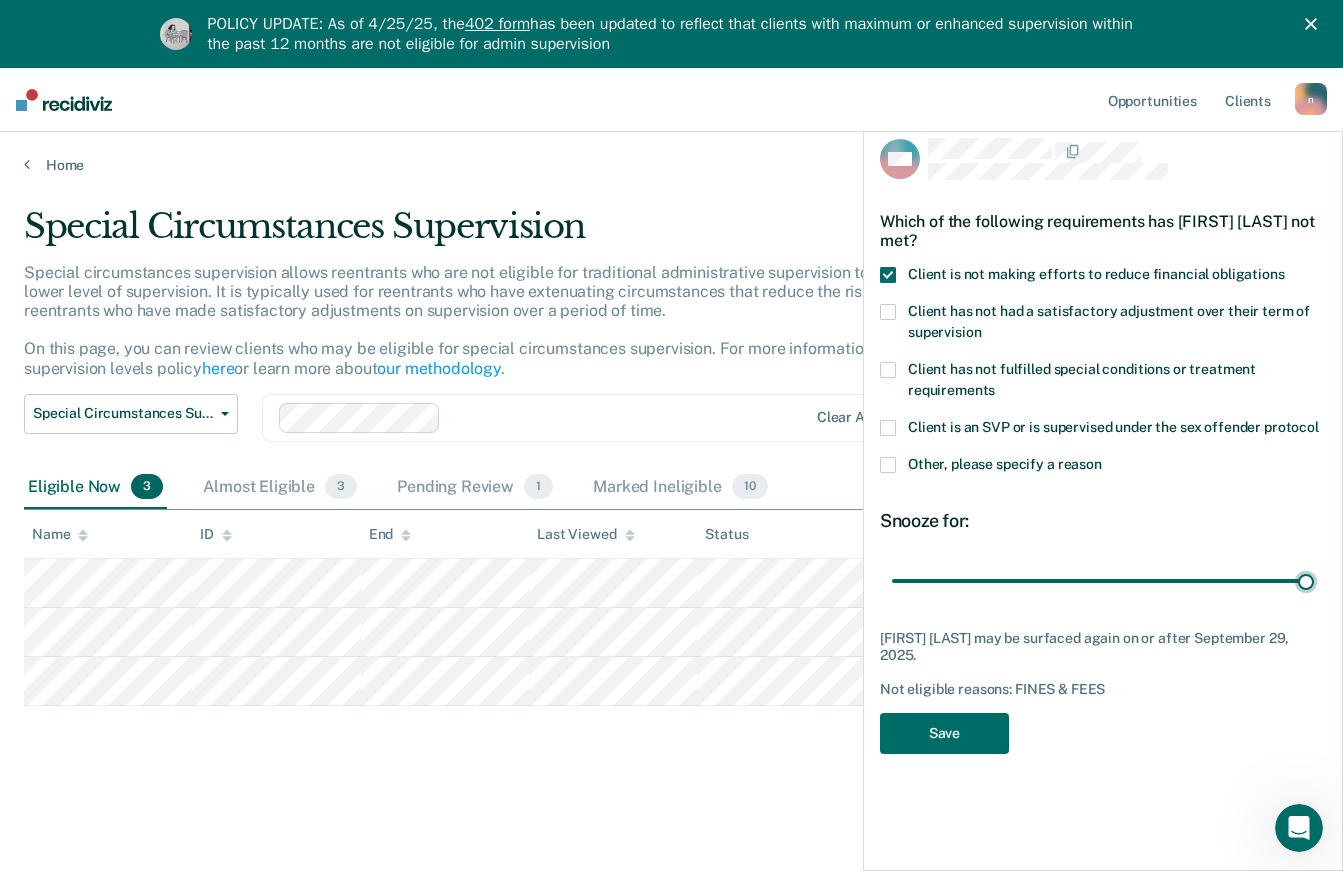 type on "90" 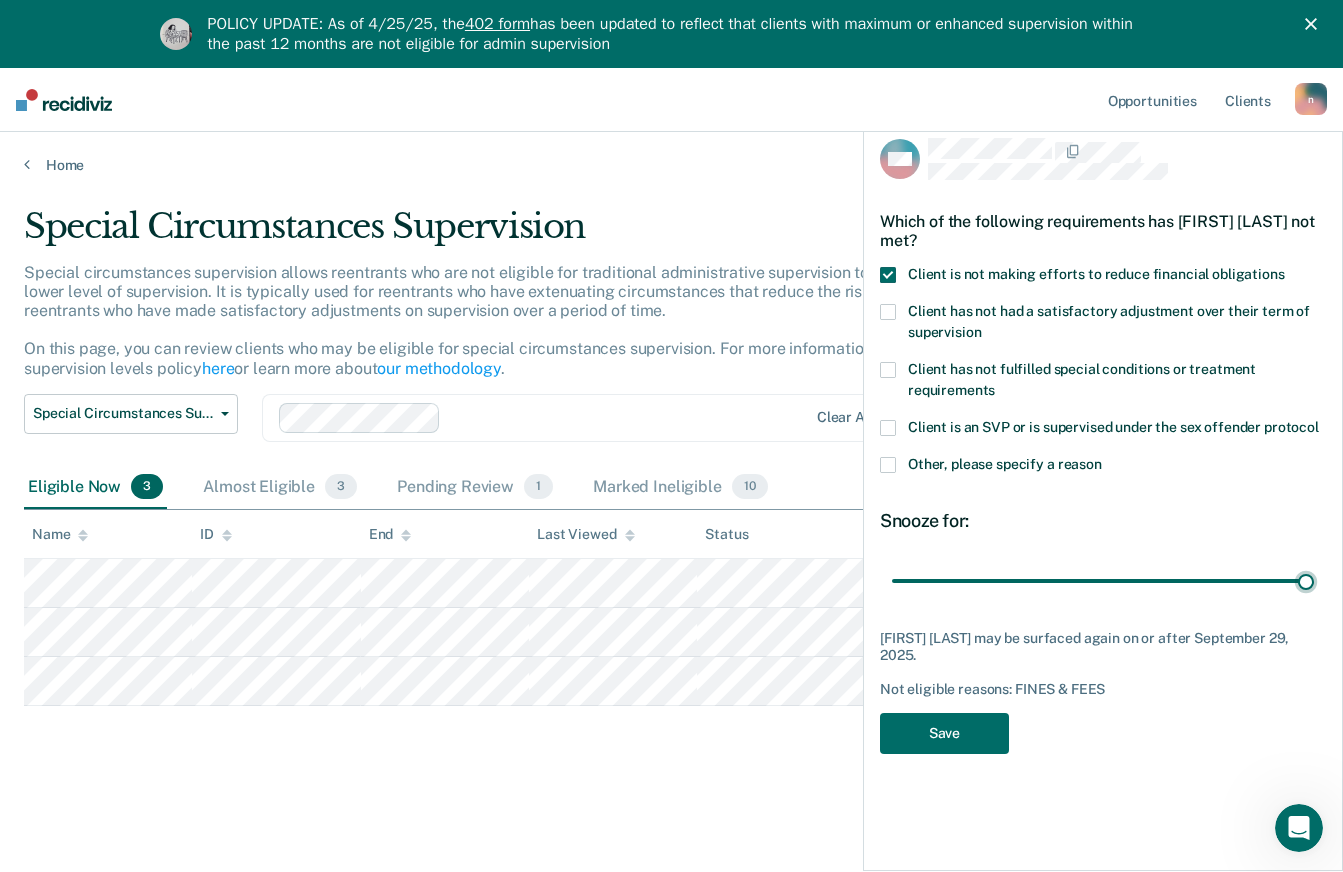 click at bounding box center [1103, 580] 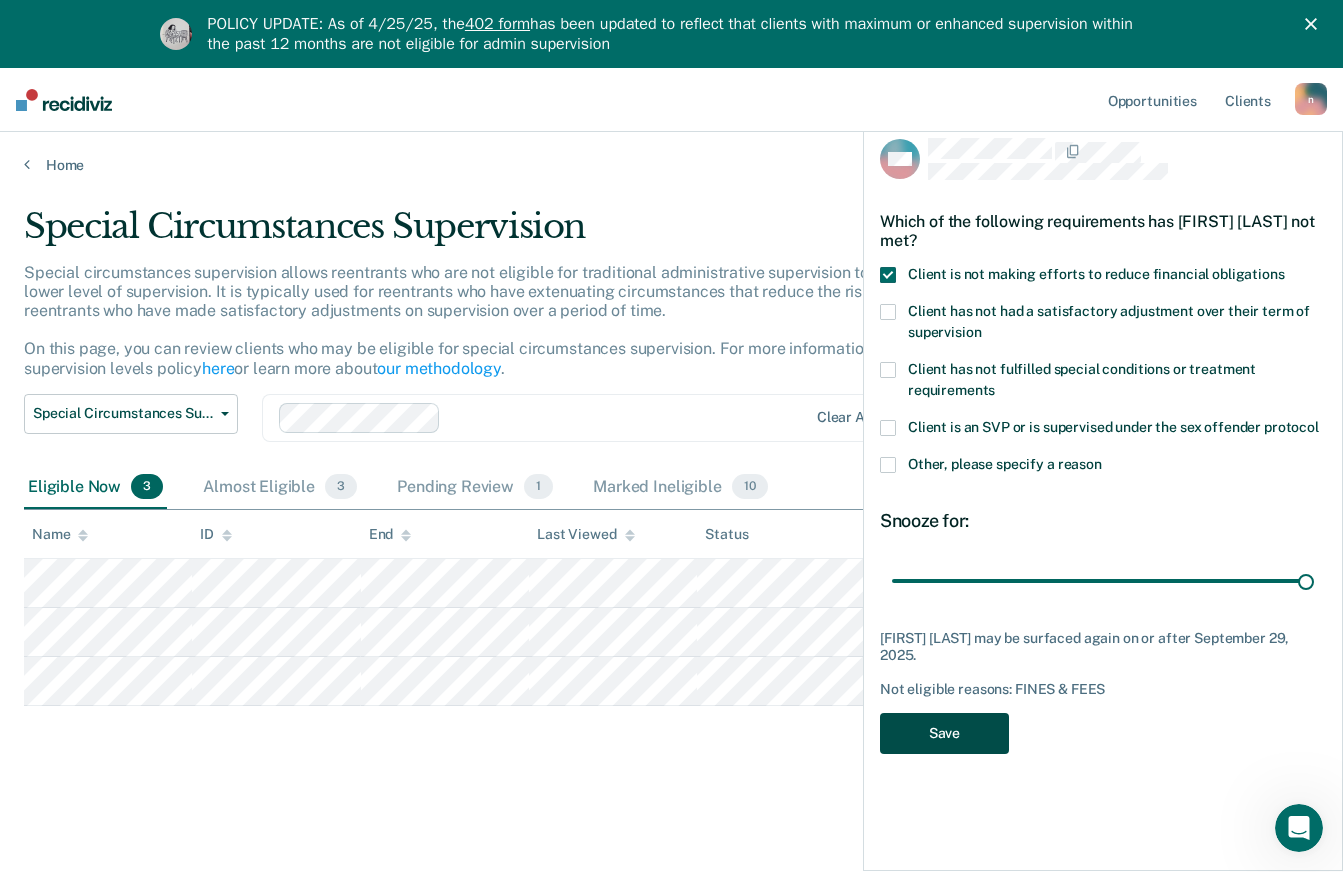 click on "Save" at bounding box center (944, 733) 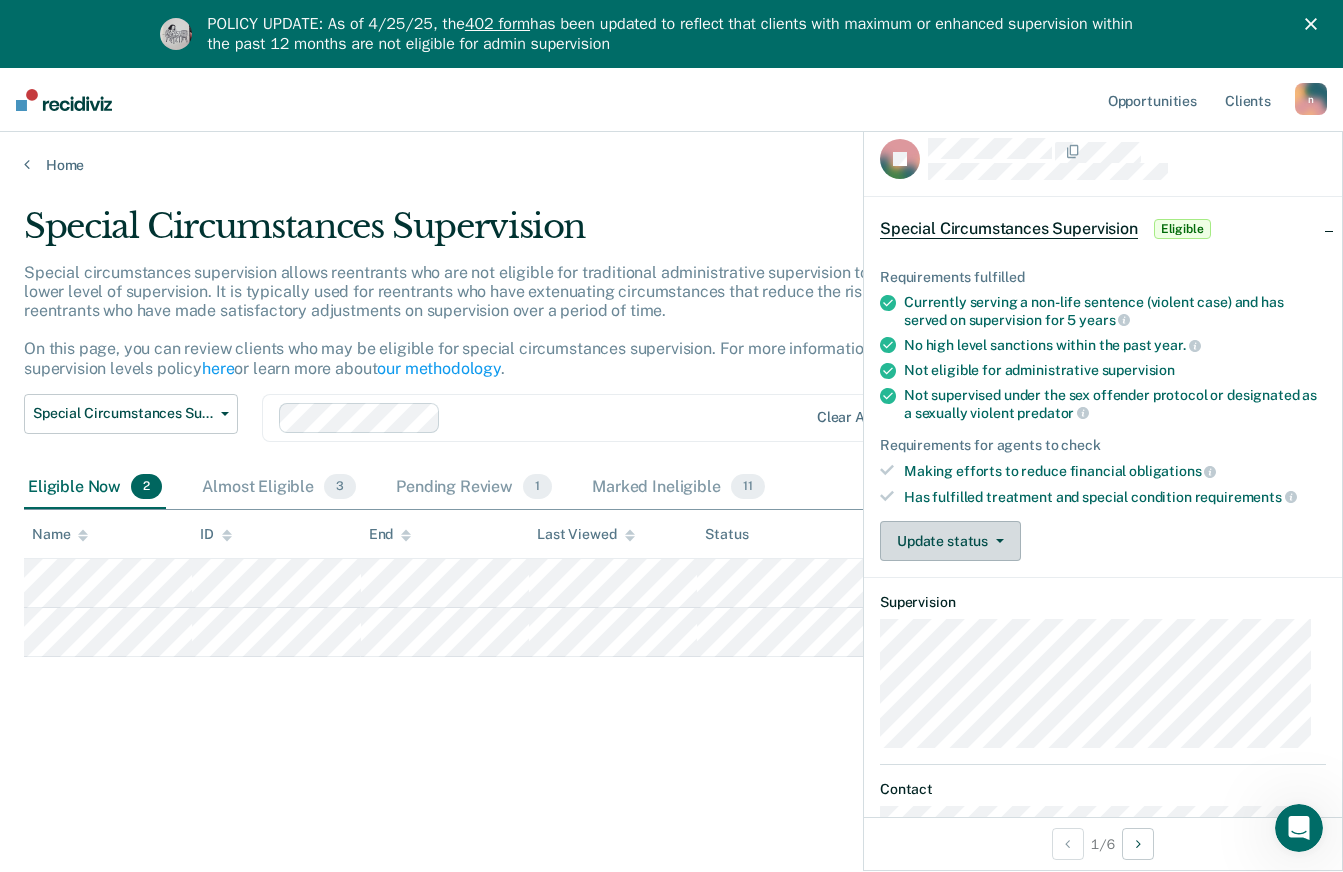 click on "Update status" at bounding box center [950, 541] 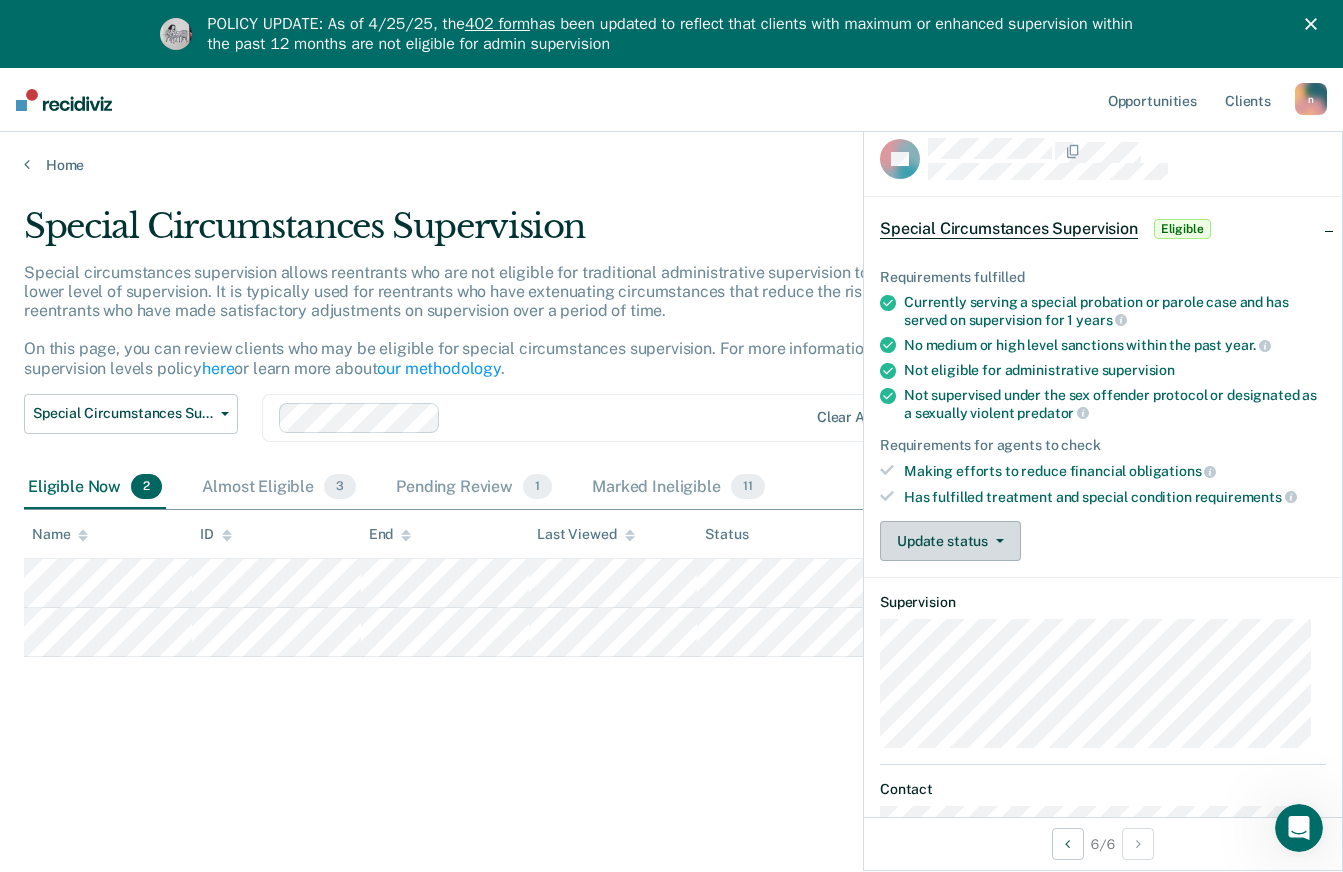 click on "Update status" at bounding box center [950, 541] 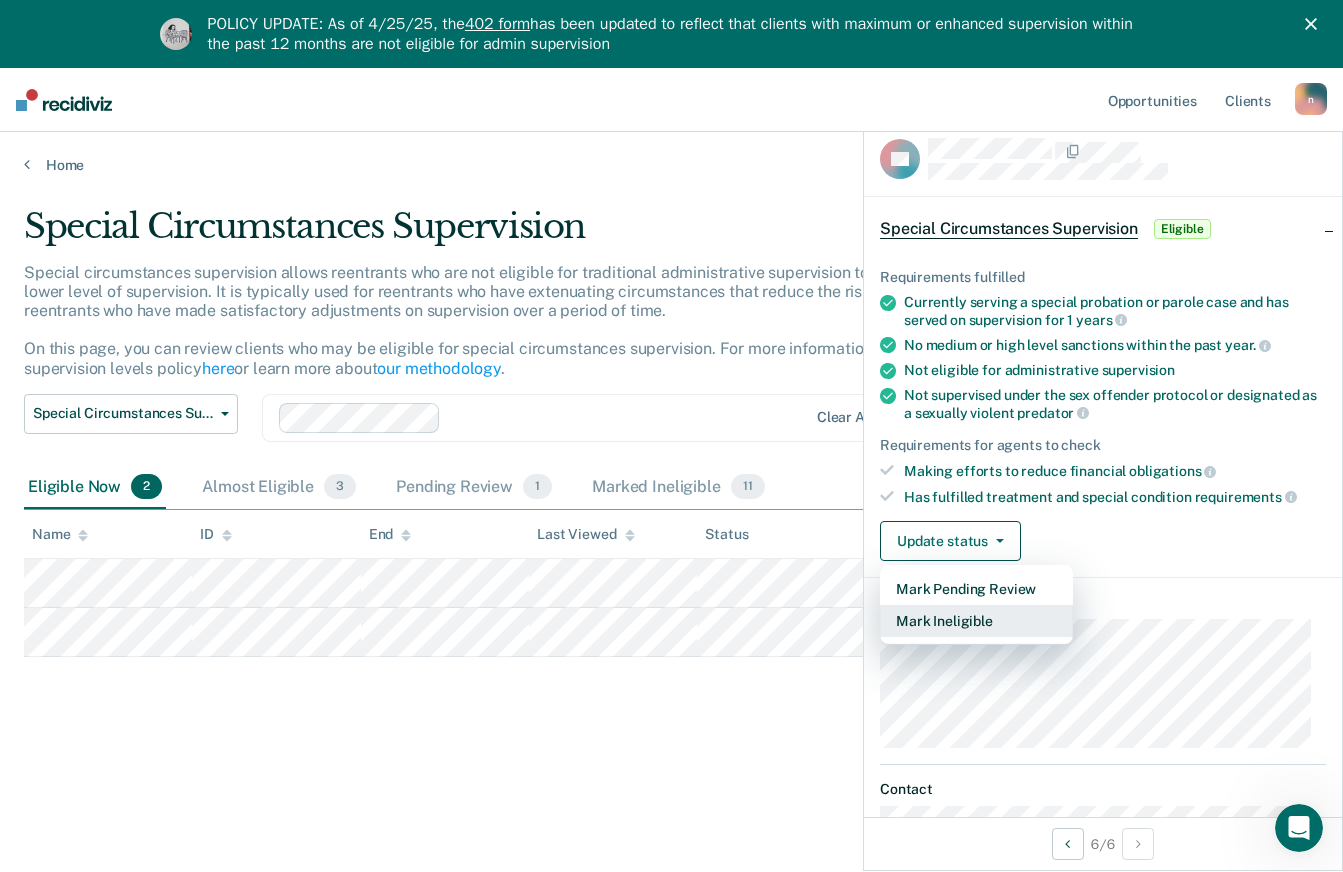 click on "Mark Ineligible" at bounding box center (976, 621) 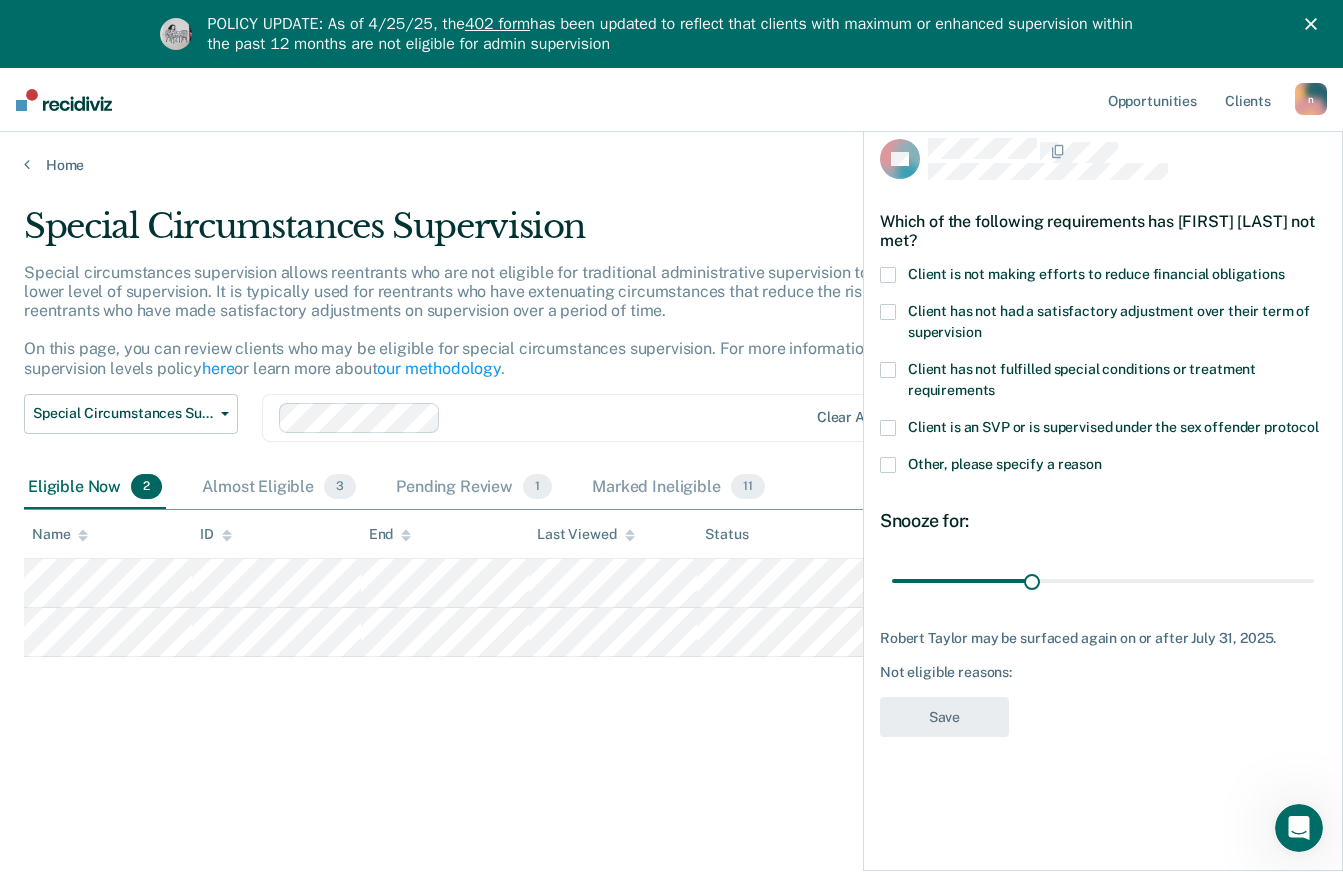 click at bounding box center (888, 275) 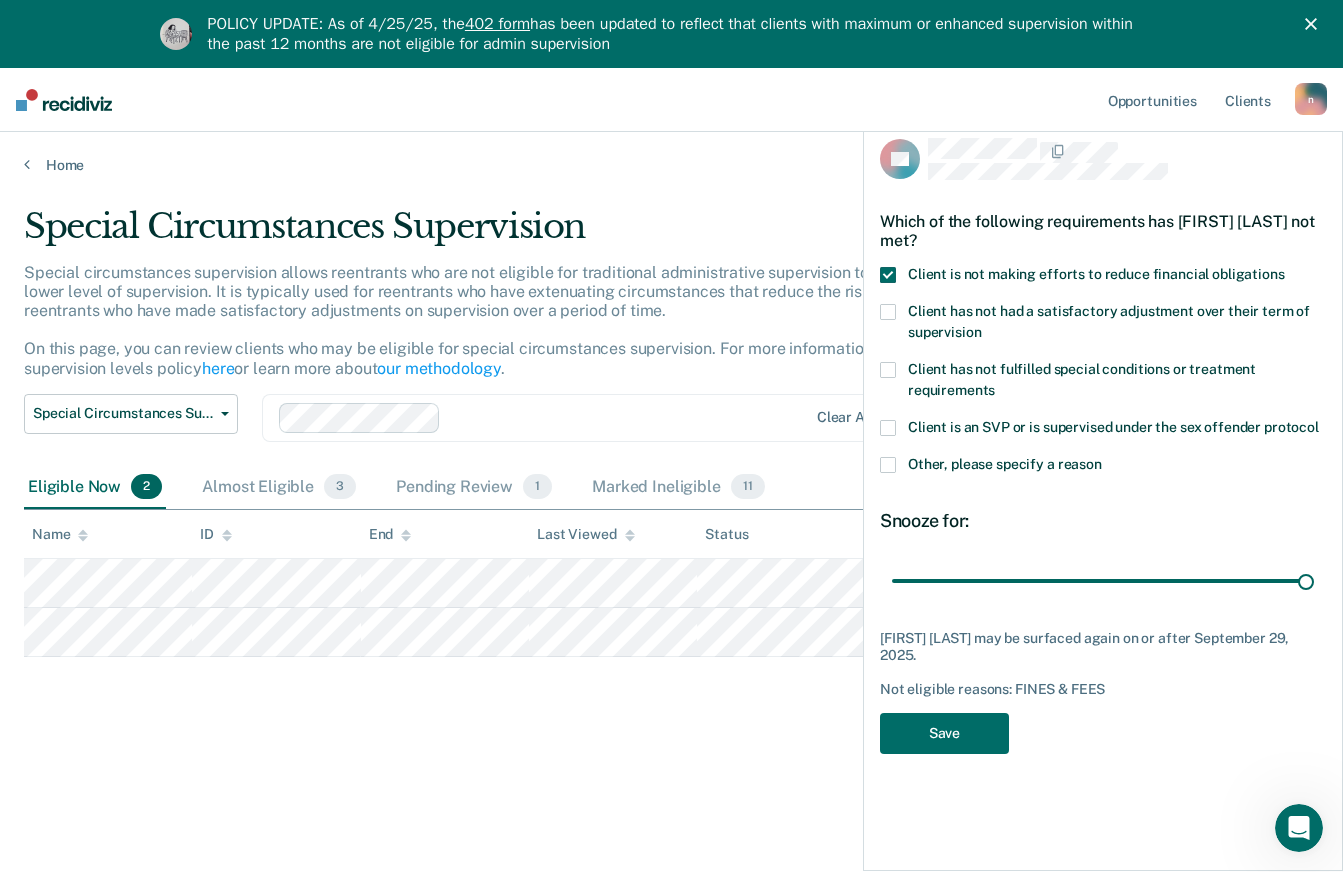 drag, startPoint x: 1029, startPoint y: 570, endPoint x: 1357, endPoint y: 616, distance: 331.2099 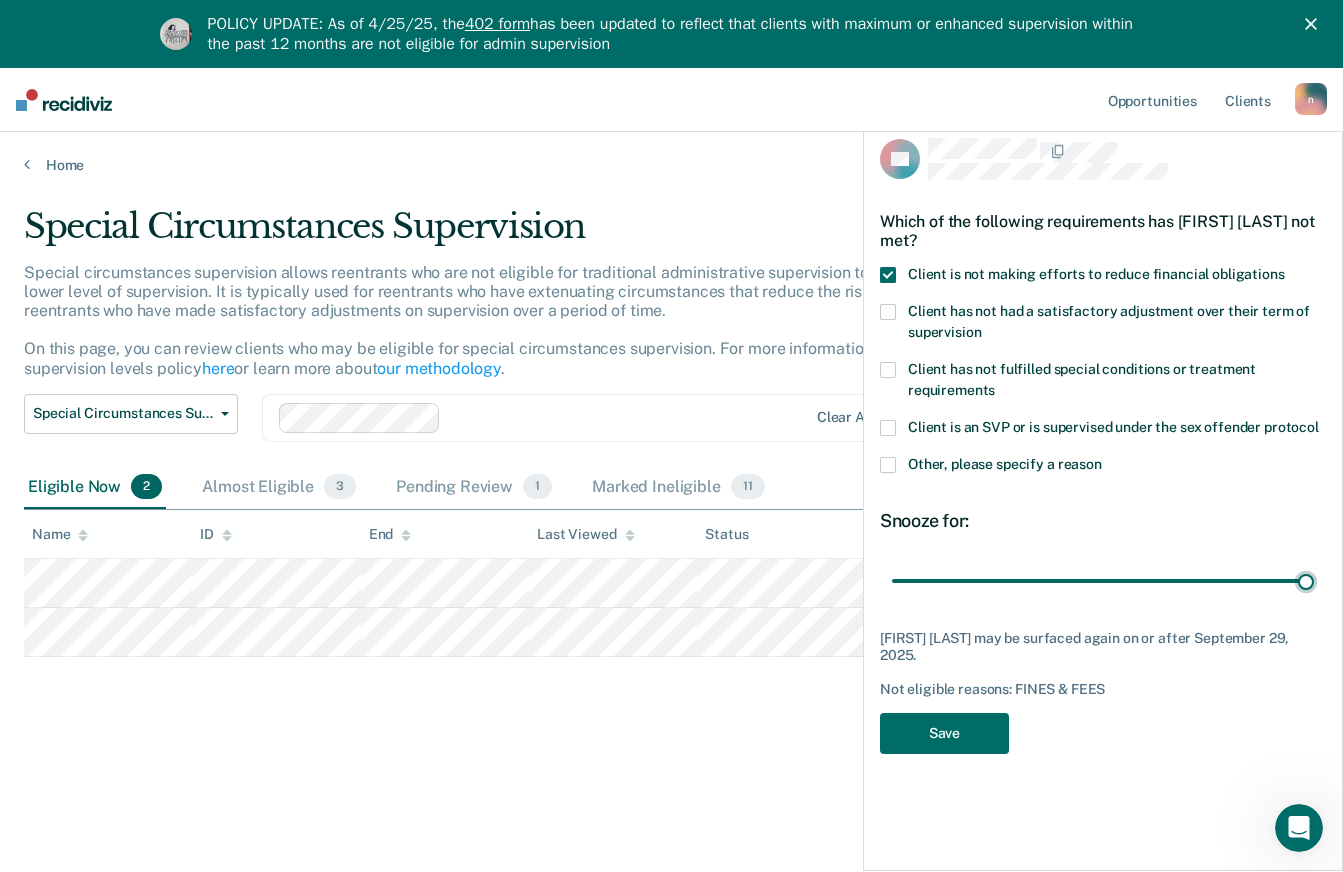 type on "90" 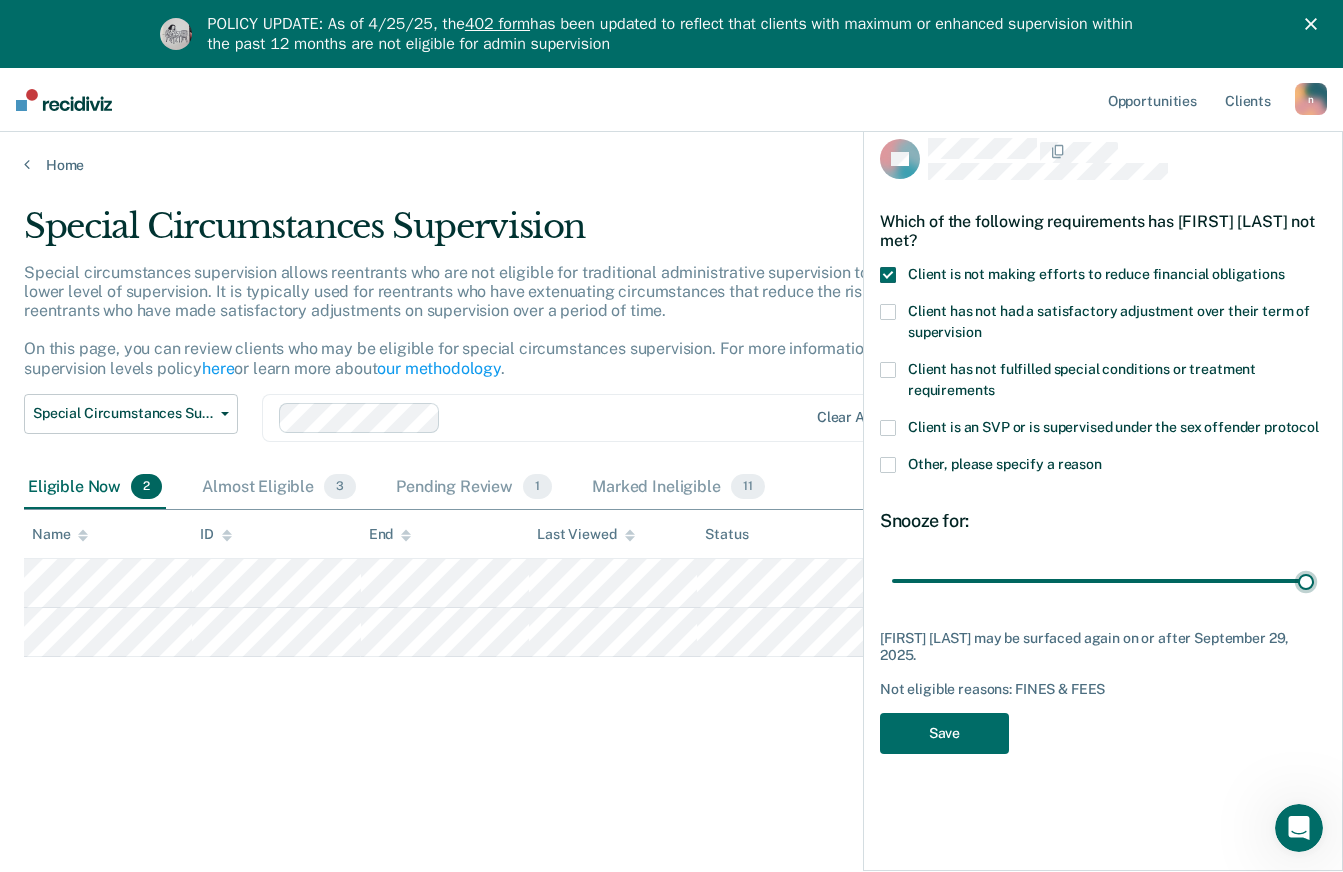 click at bounding box center [1103, 580] 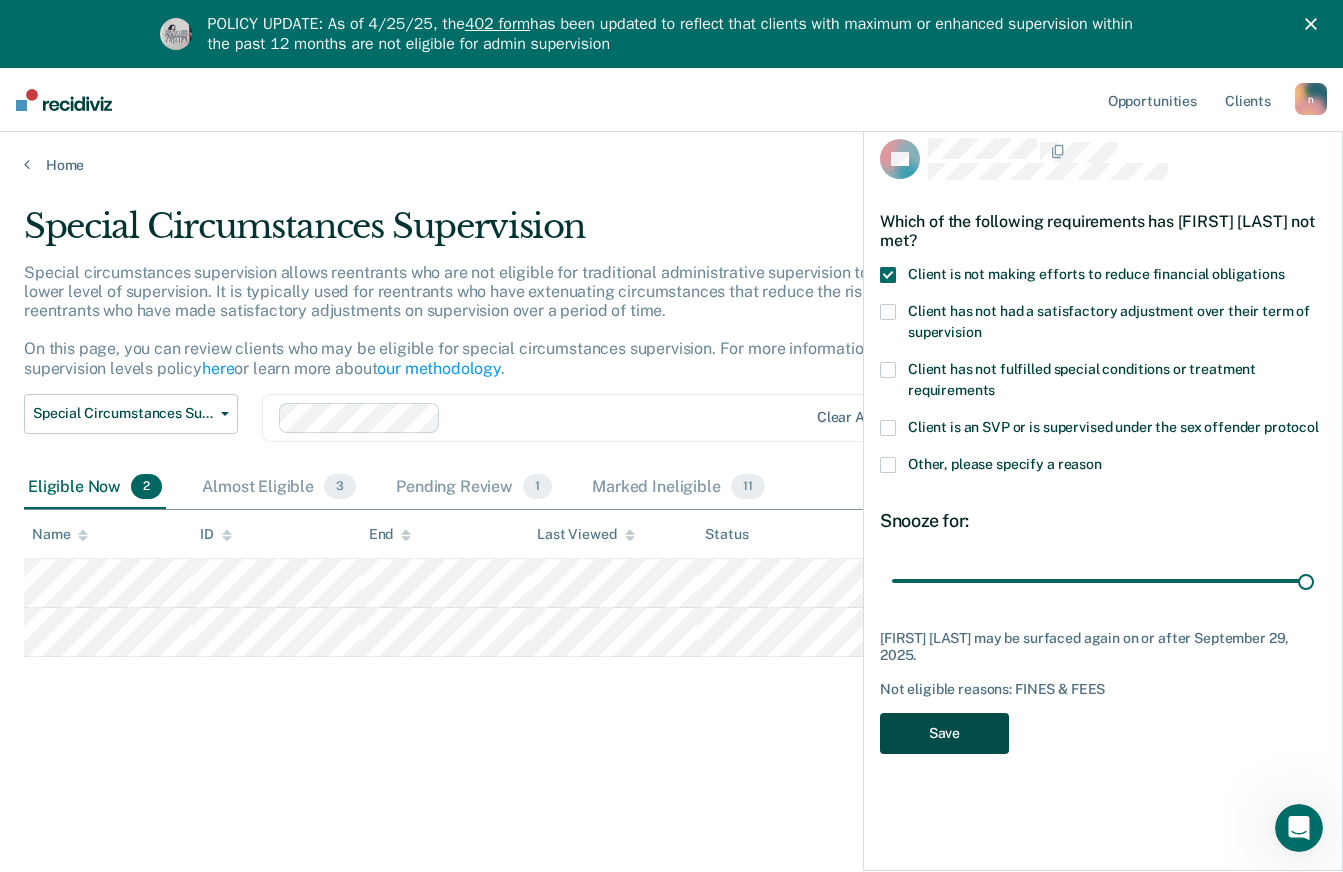click on "Save" at bounding box center [944, 733] 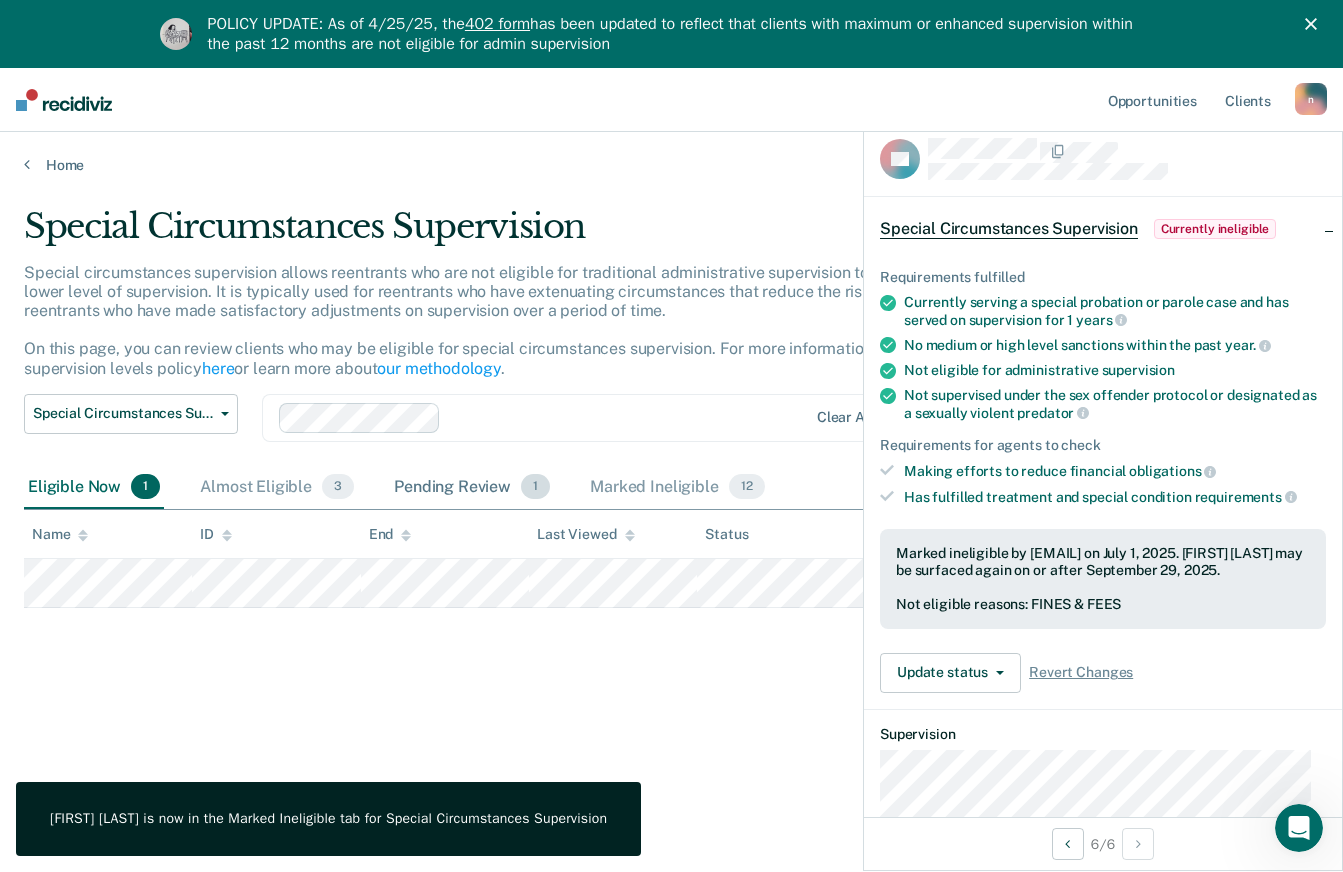 click on "Pending Review 1" at bounding box center [472, 488] 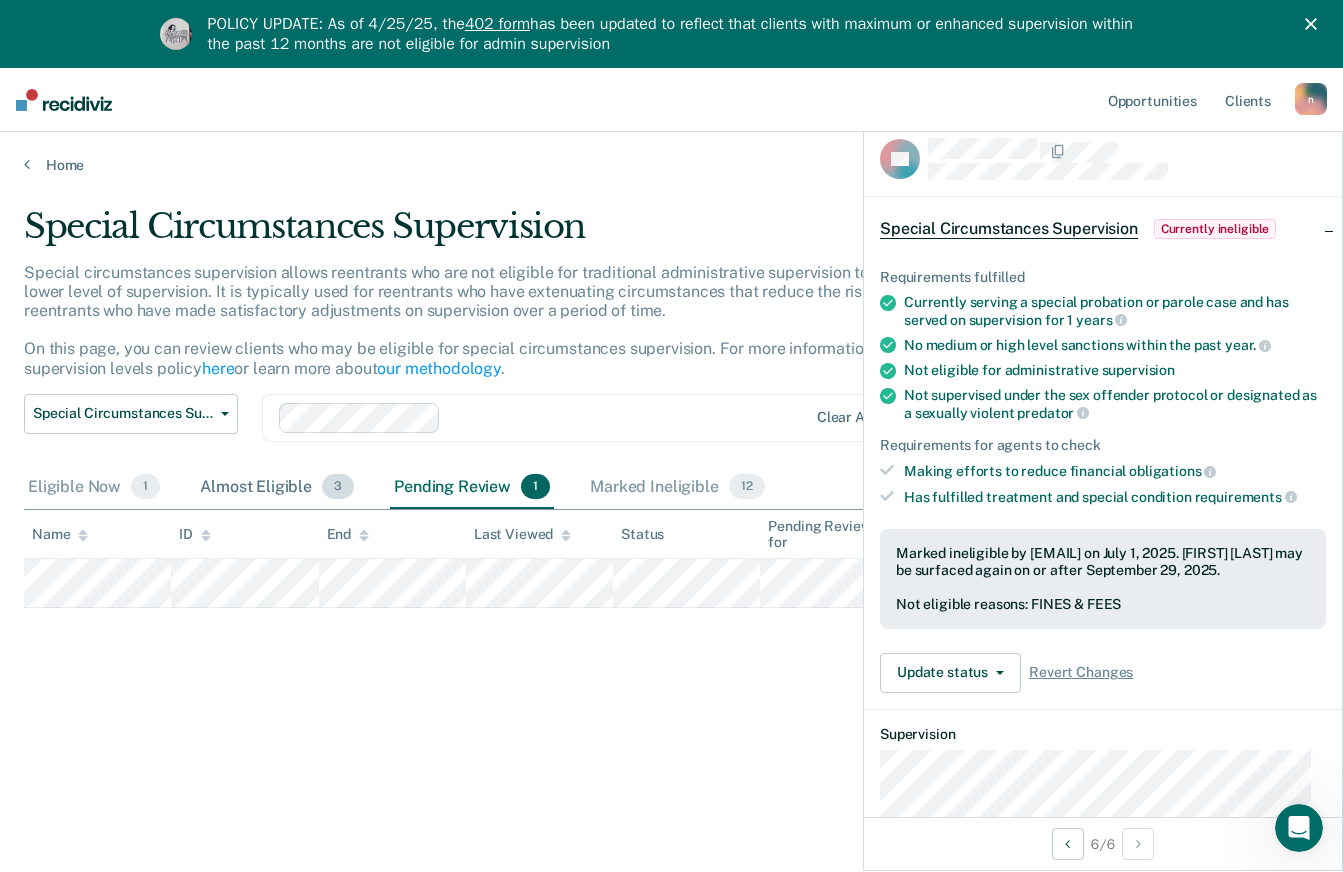 click on "Almost Eligible 3" at bounding box center (277, 488) 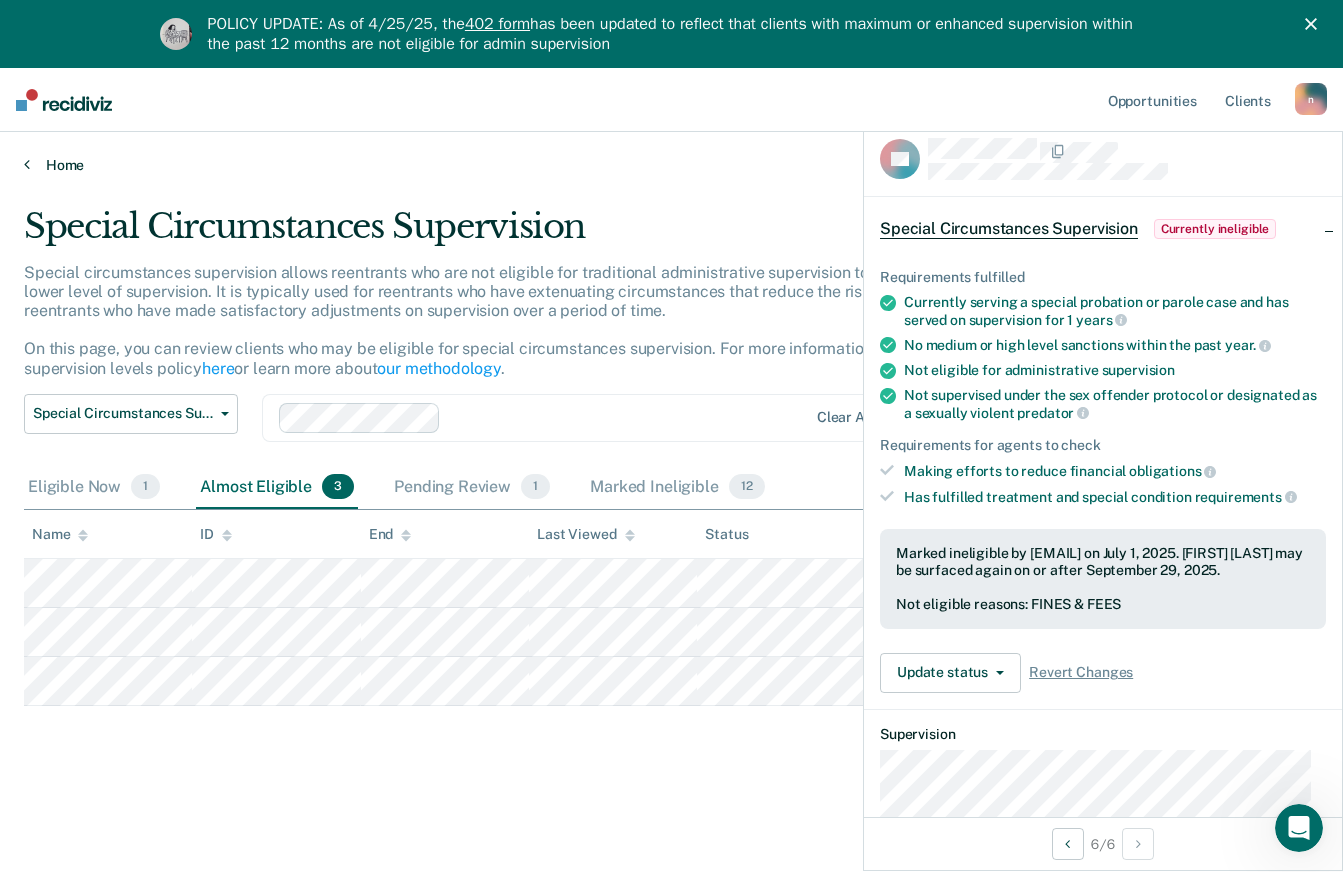 click on "Home" at bounding box center (671, 165) 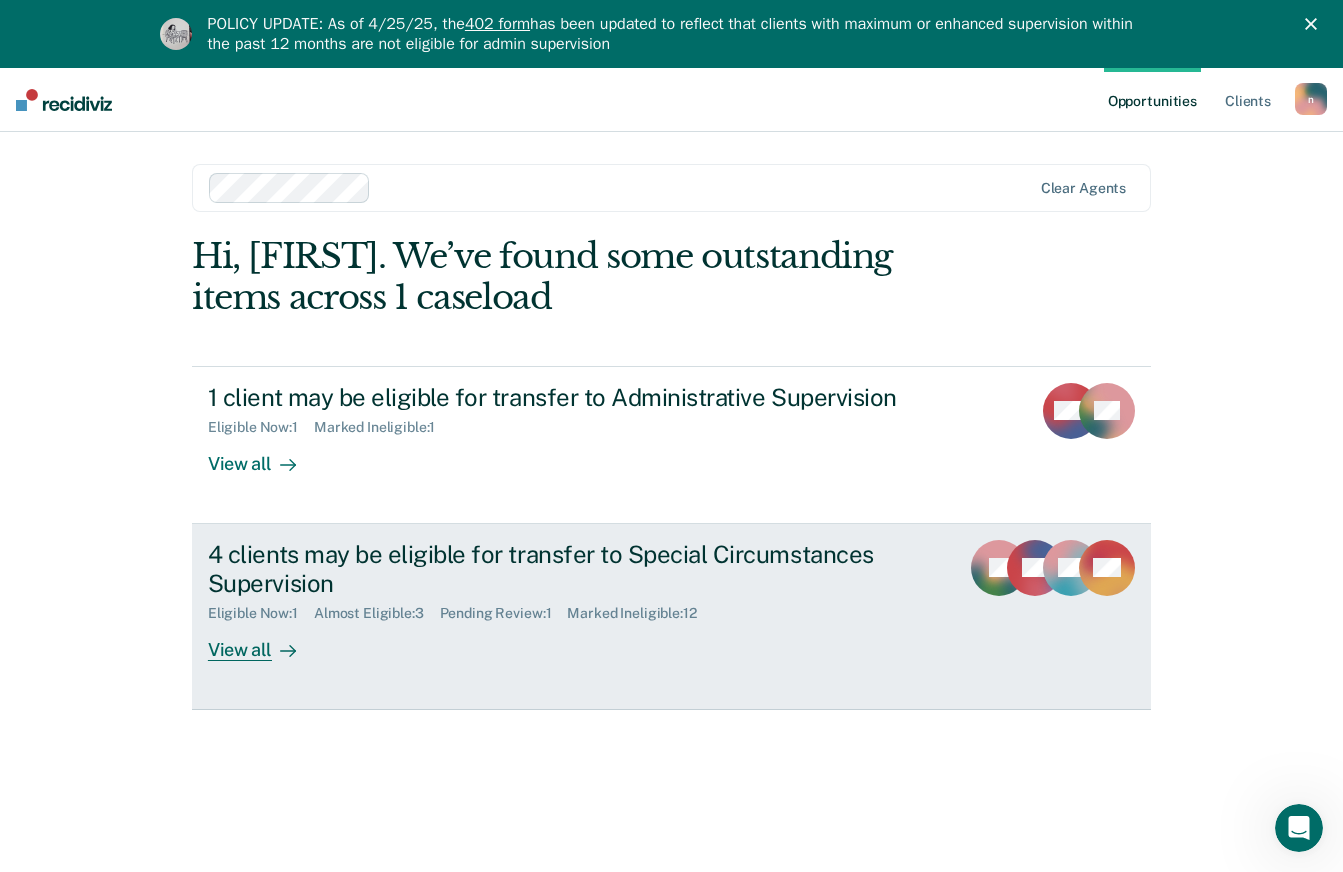 click on "4 clients may be eligible for transfer to Special Circumstances Supervision" at bounding box center [559, 569] 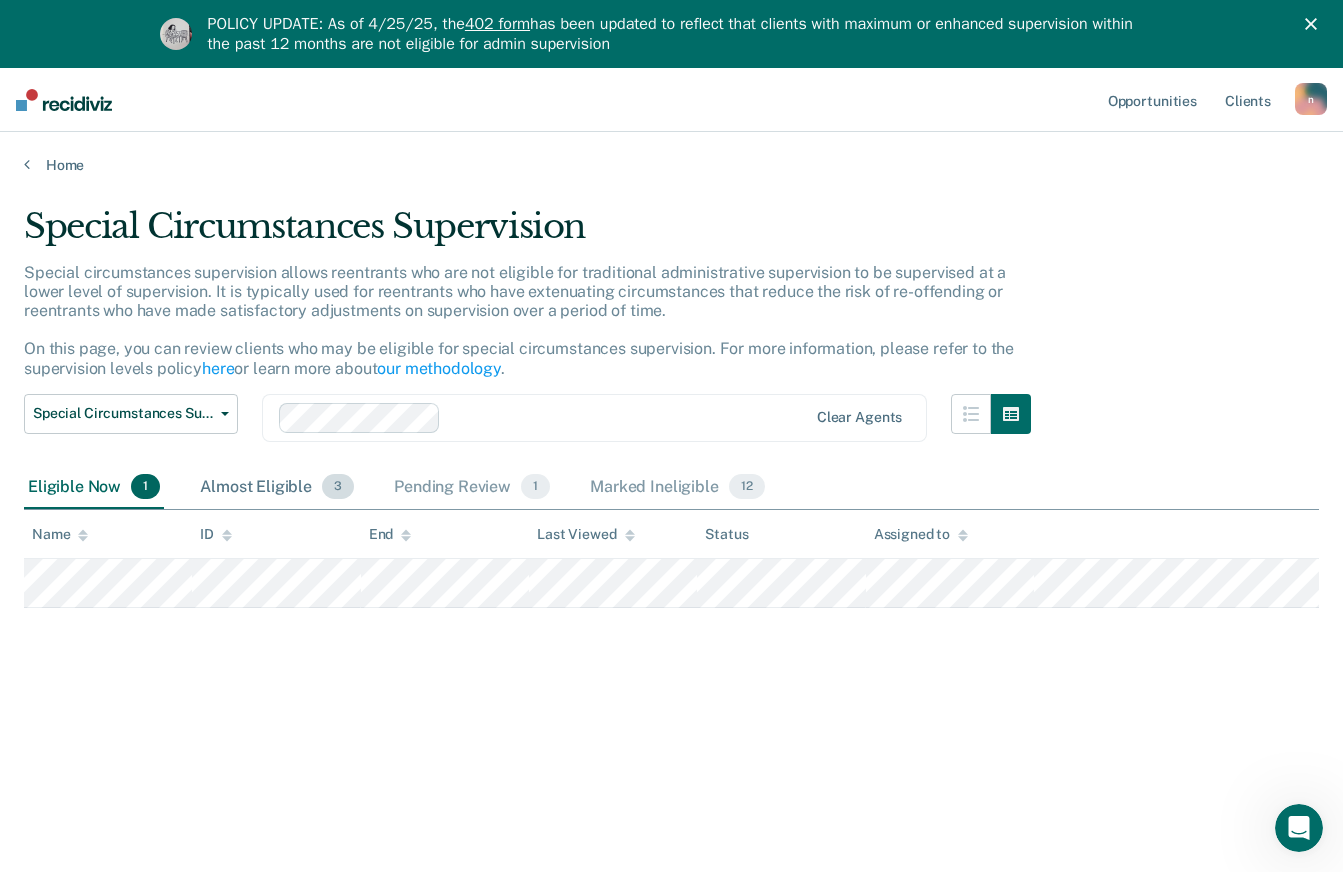 click on "Almost Eligible 3" at bounding box center (277, 488) 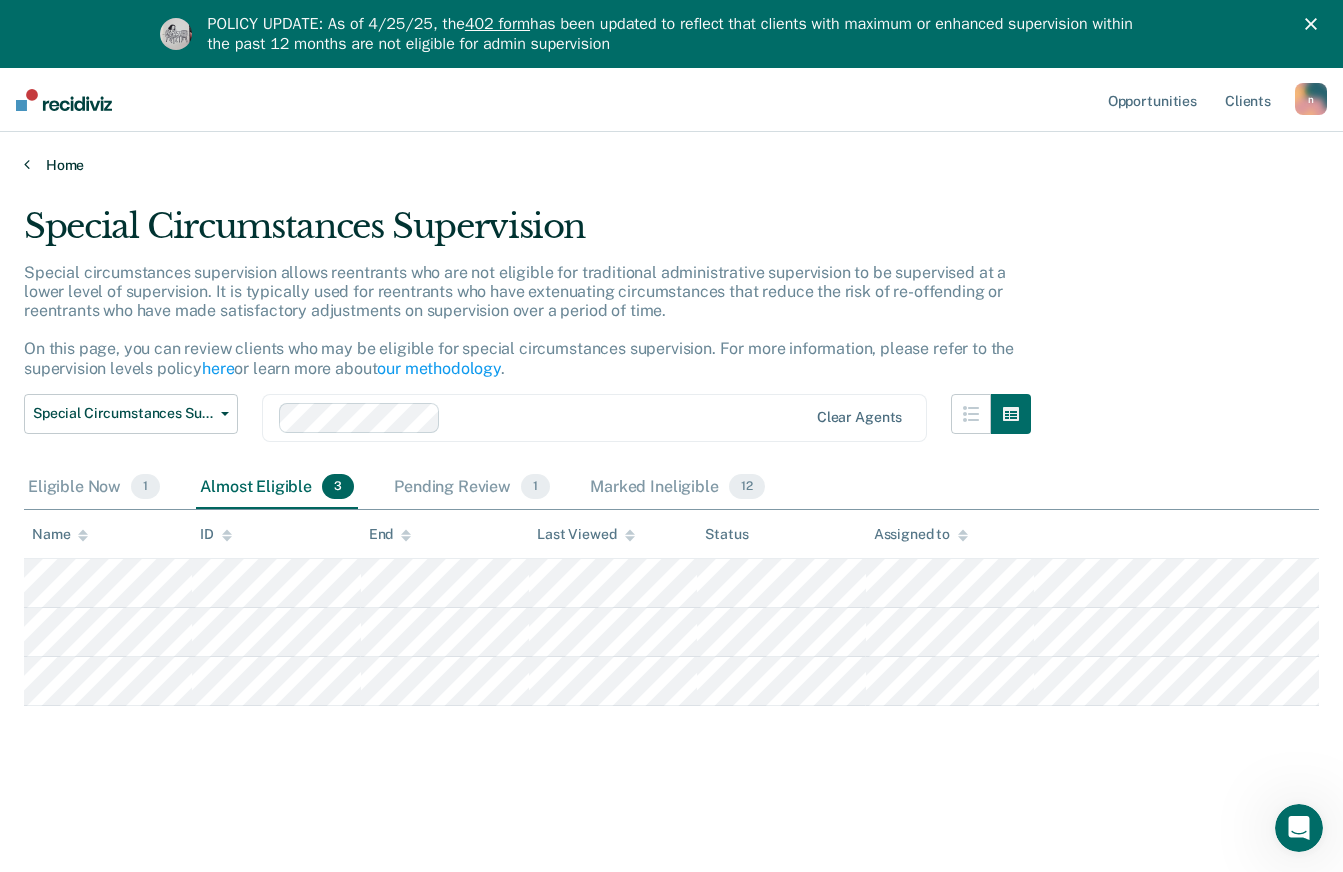 click on "Home" at bounding box center (671, 165) 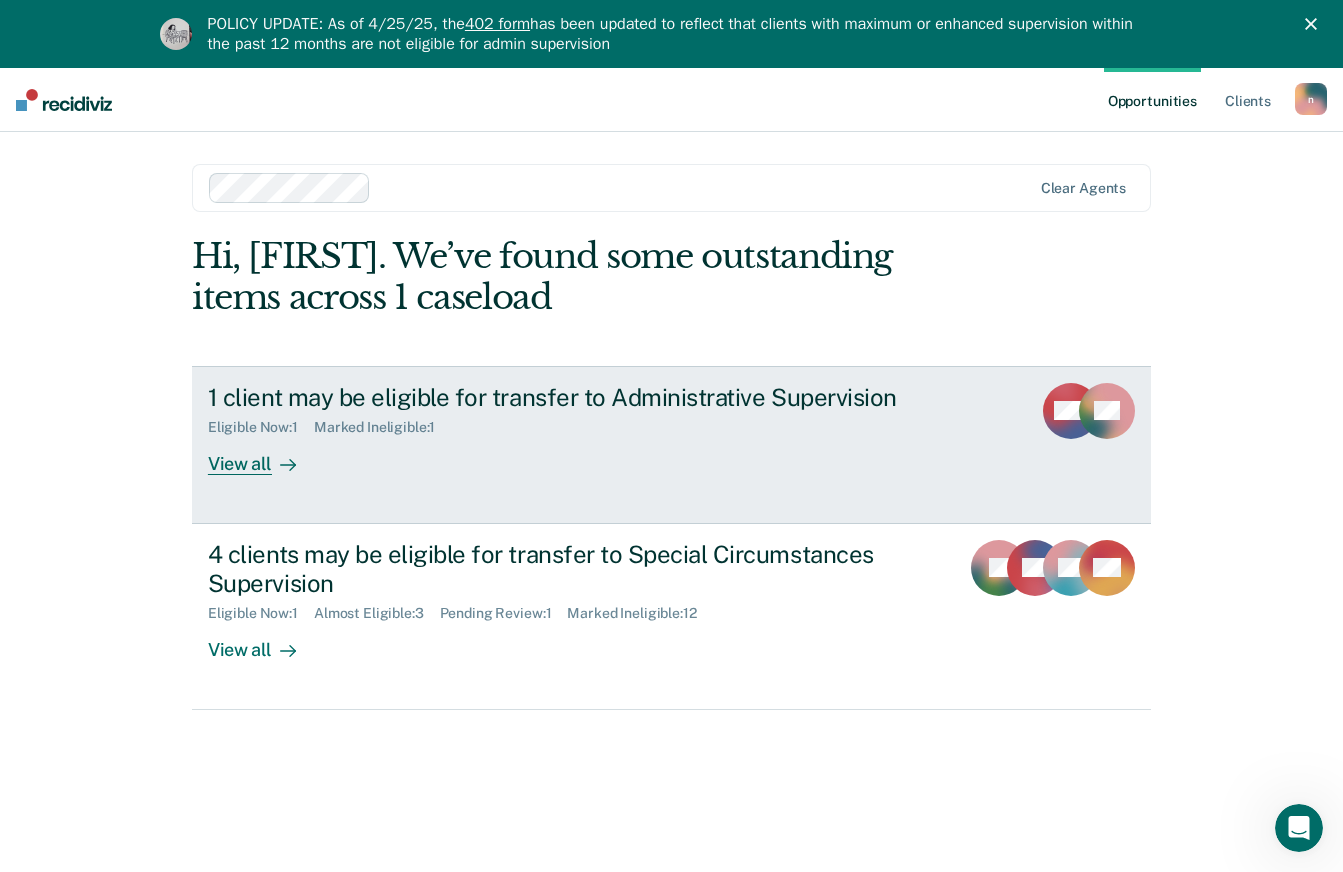 click on "1 client may be eligible for transfer to Administrative Supervision" at bounding box center (559, 397) 